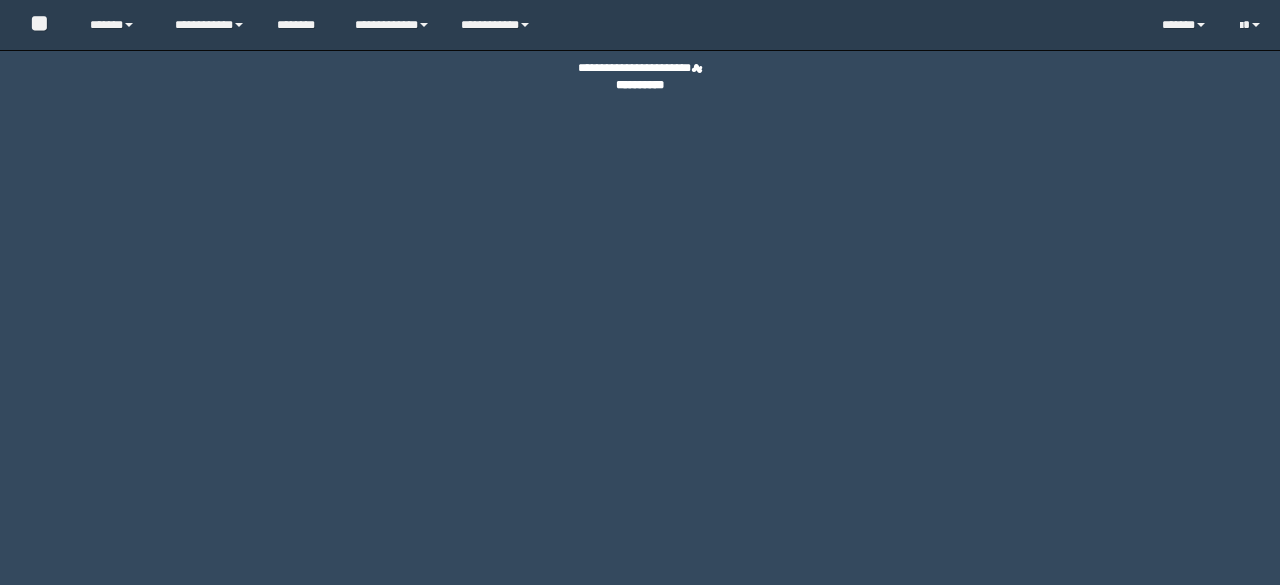 scroll, scrollTop: 0, scrollLeft: 0, axis: both 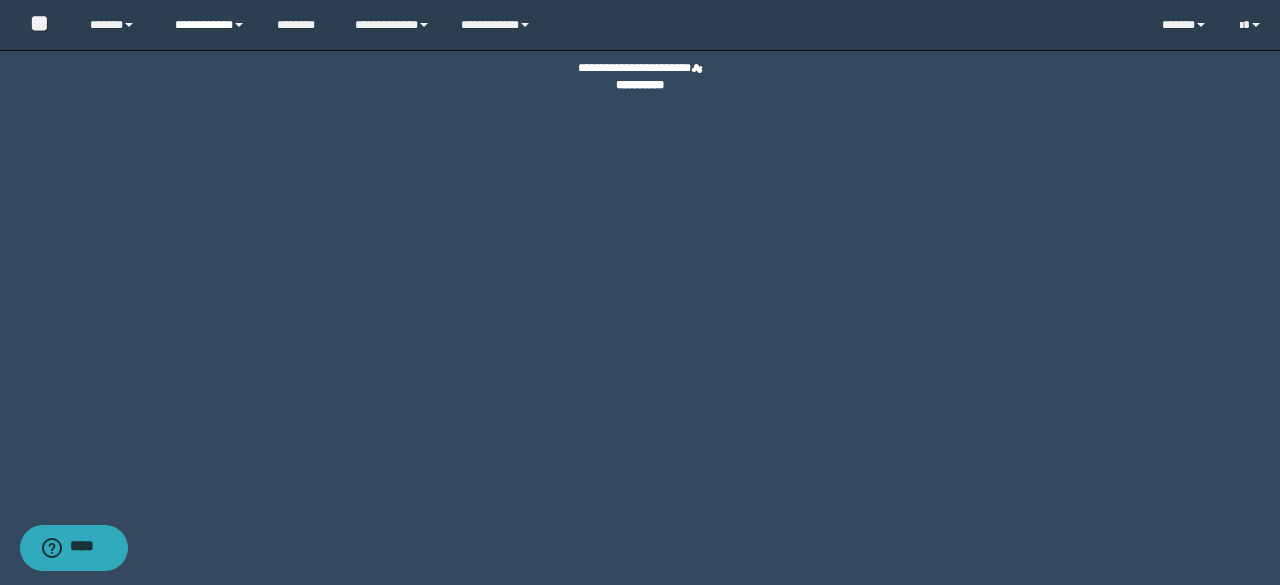 click on "**********" at bounding box center [210, 25] 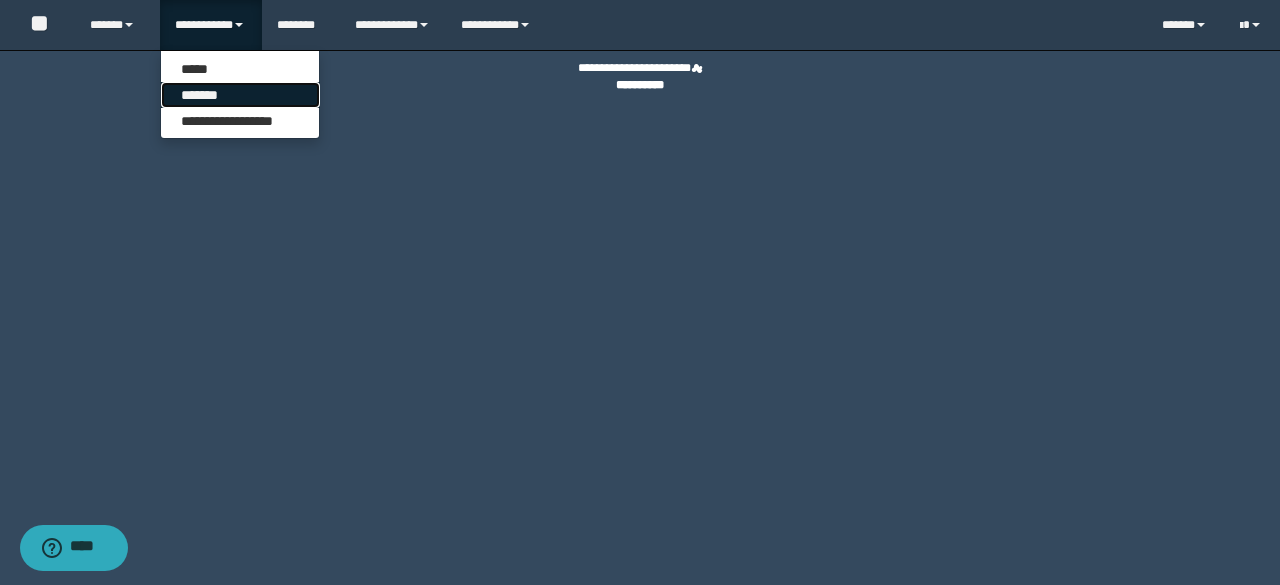 click on "*******" at bounding box center (240, 95) 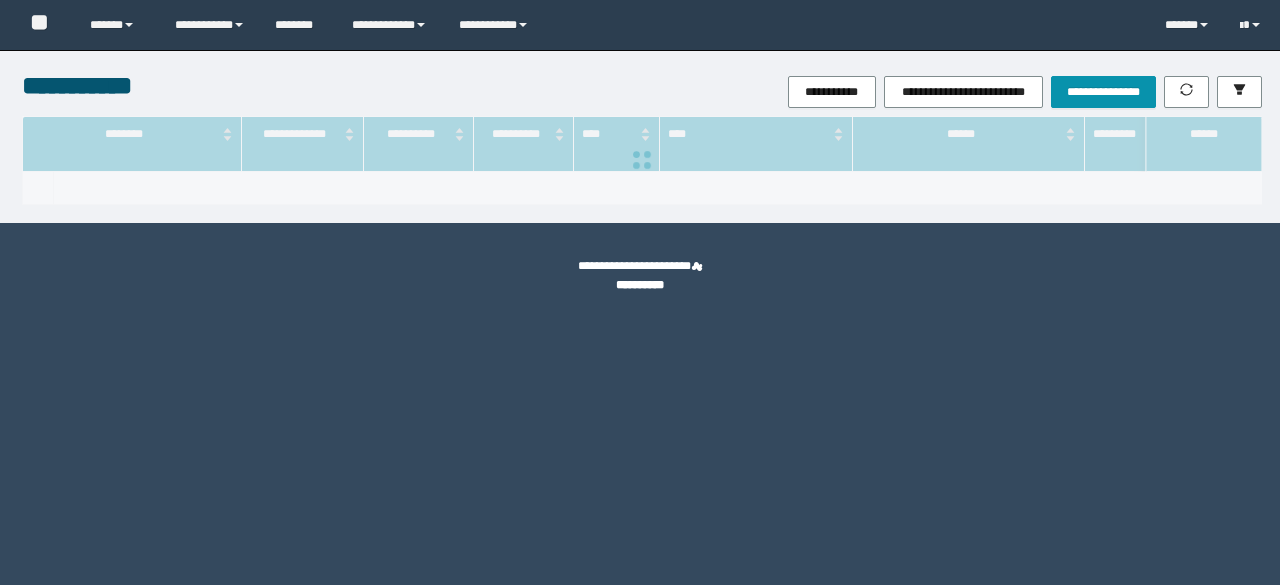 scroll, scrollTop: 0, scrollLeft: 0, axis: both 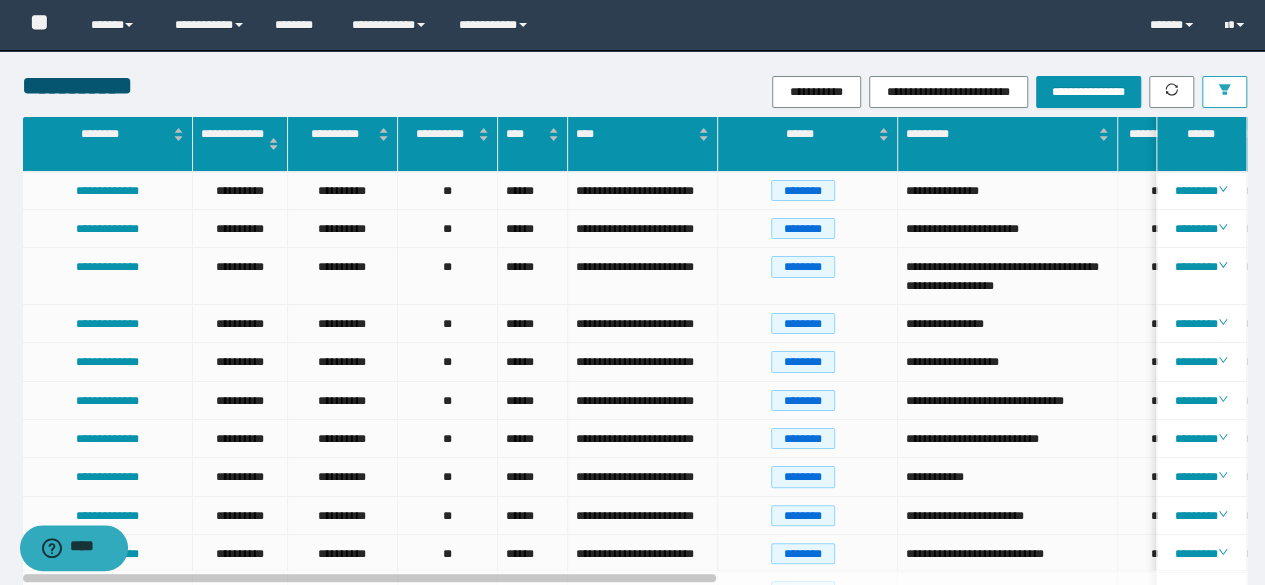 click 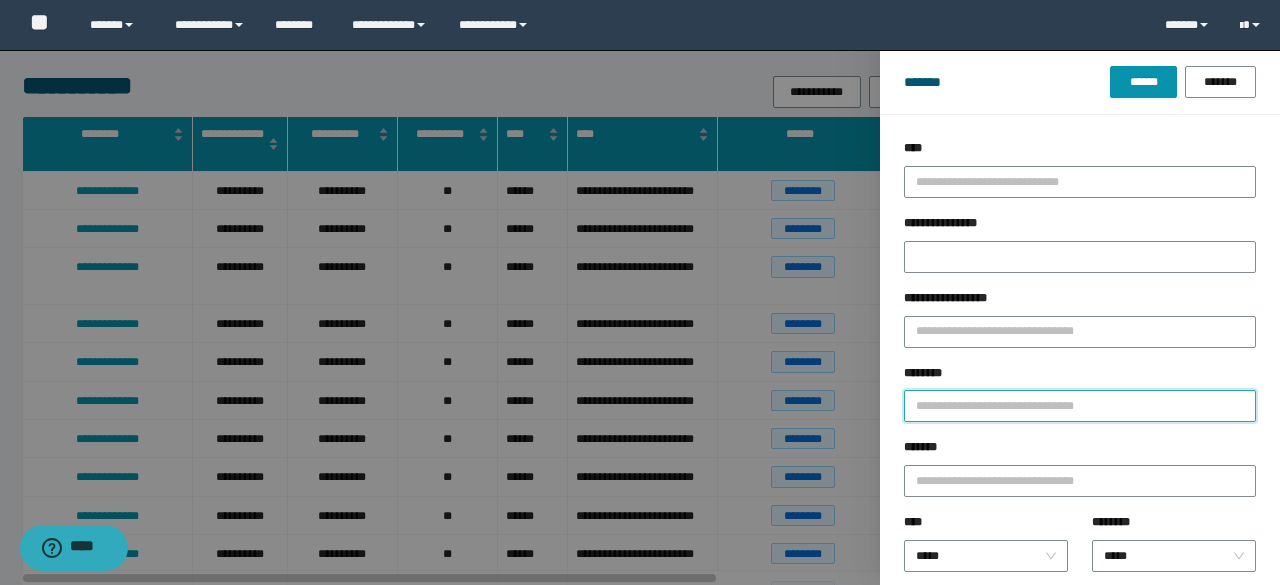 click on "********" at bounding box center [1080, 406] 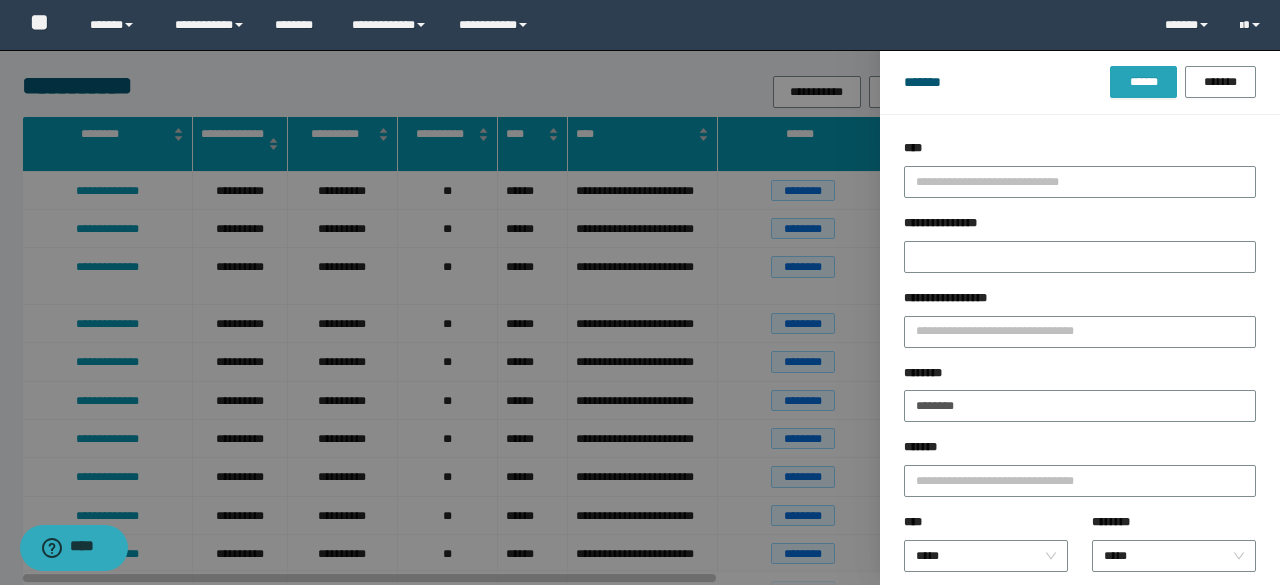 click on "******" at bounding box center [1143, 82] 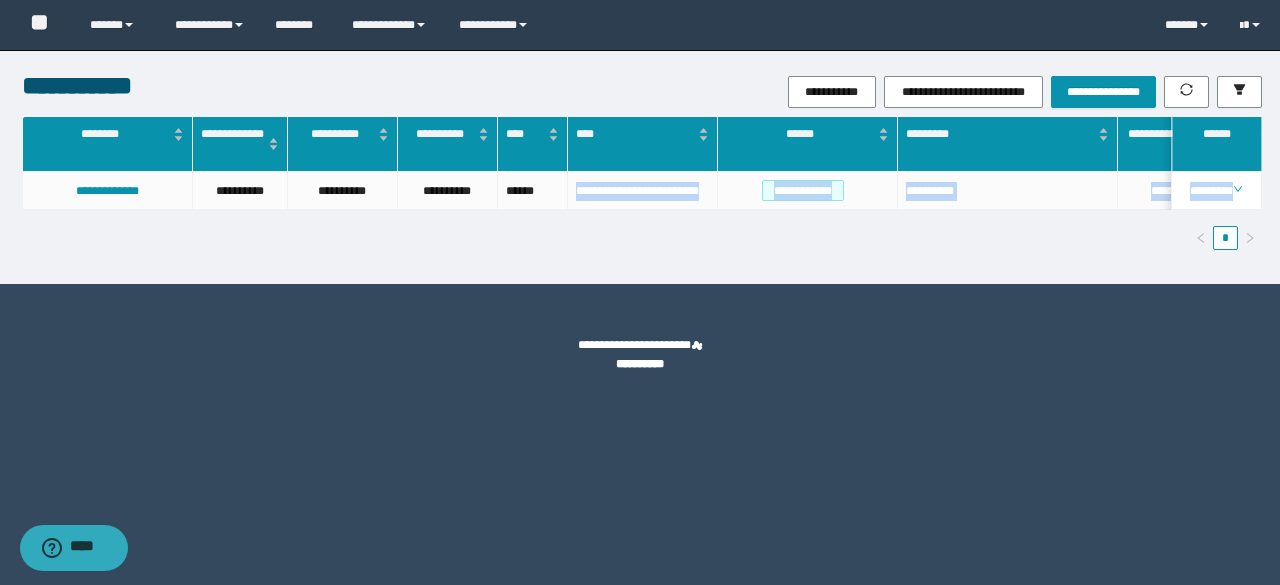 drag, startPoint x: 536, startPoint y: 226, endPoint x: 497, endPoint y: 258, distance: 50.447994 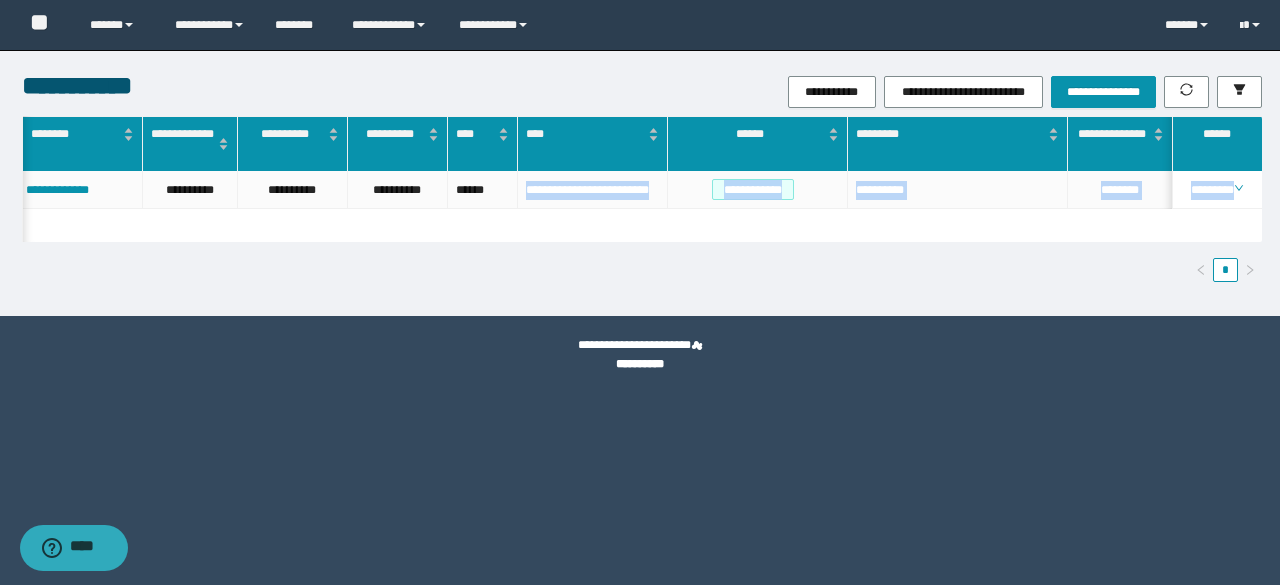scroll, scrollTop: 0, scrollLeft: 116, axis: horizontal 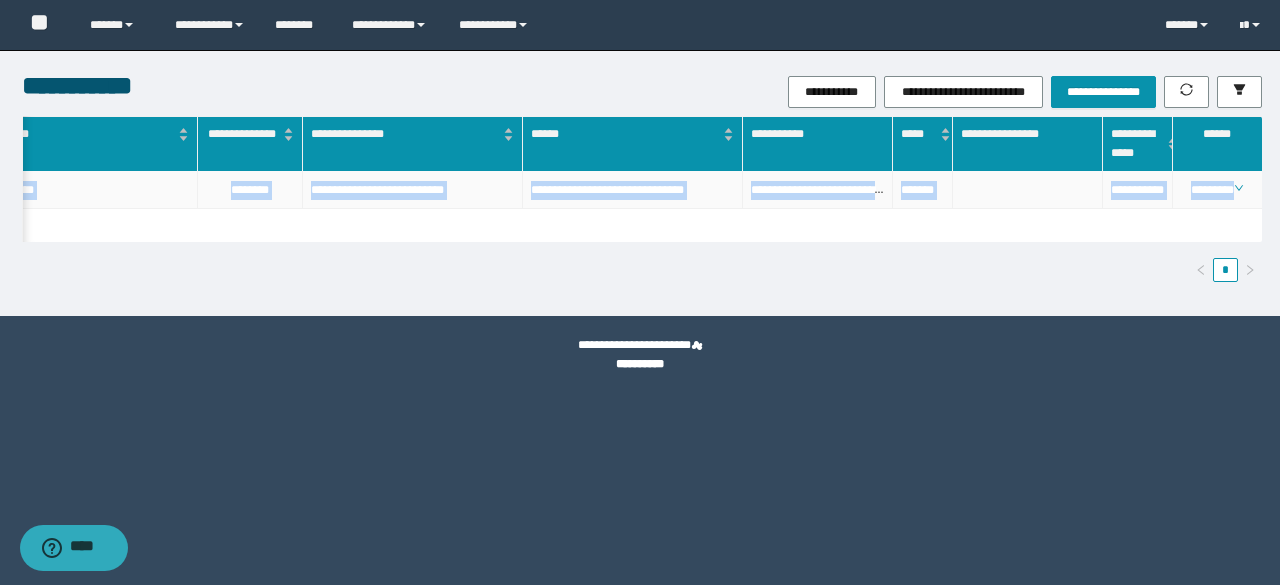 click on "**********" at bounding box center [1138, 190] 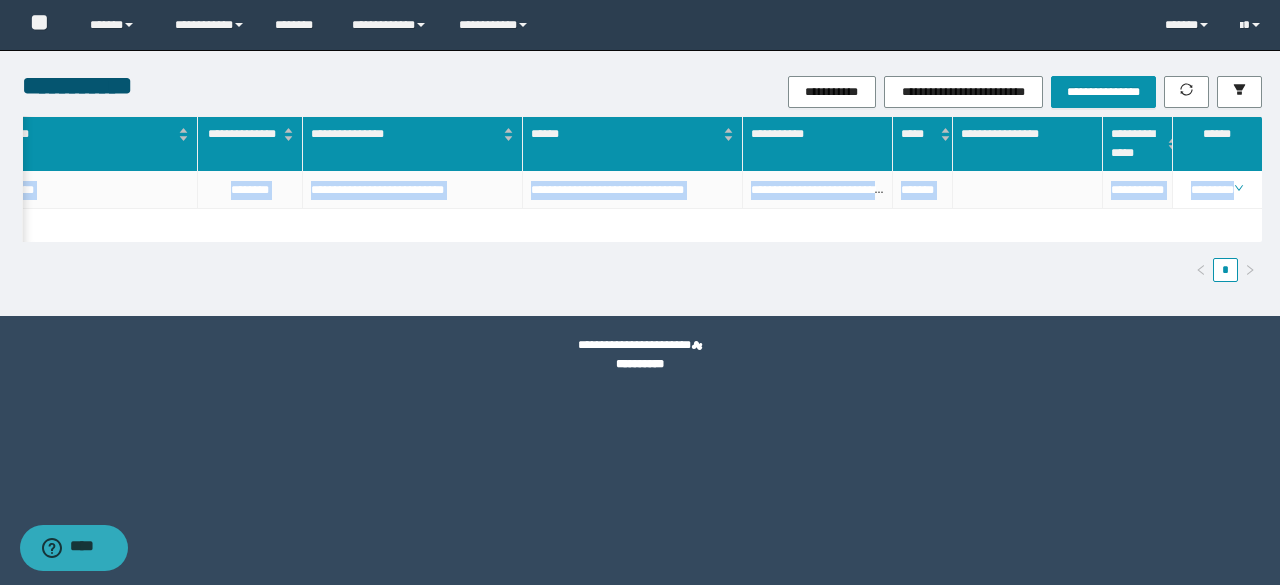 drag, startPoint x: 1110, startPoint y: 266, endPoint x: 1124, endPoint y: 249, distance: 22.022715 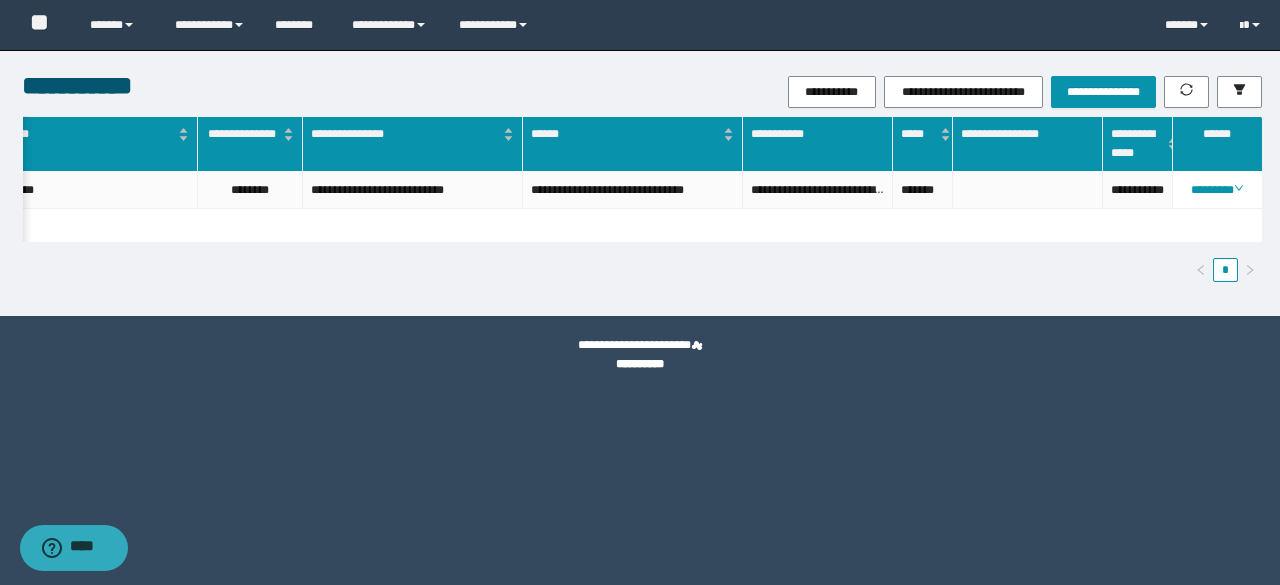 click on "**********" at bounding box center [640, 355] 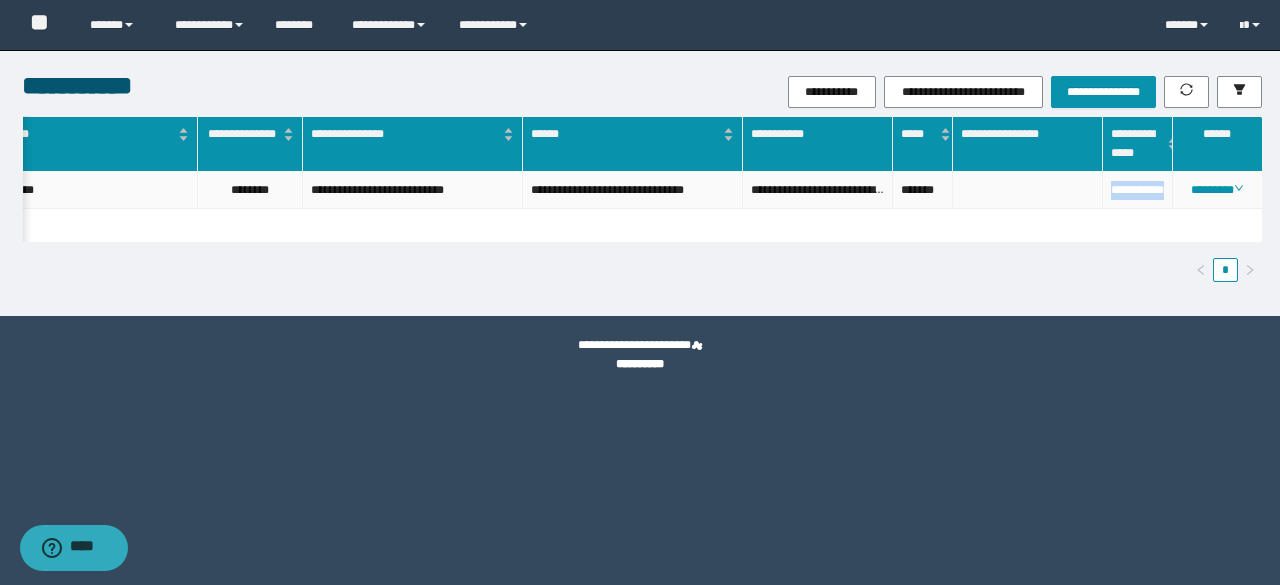 drag, startPoint x: 1112, startPoint y: 186, endPoint x: 1128, endPoint y: 206, distance: 25.612497 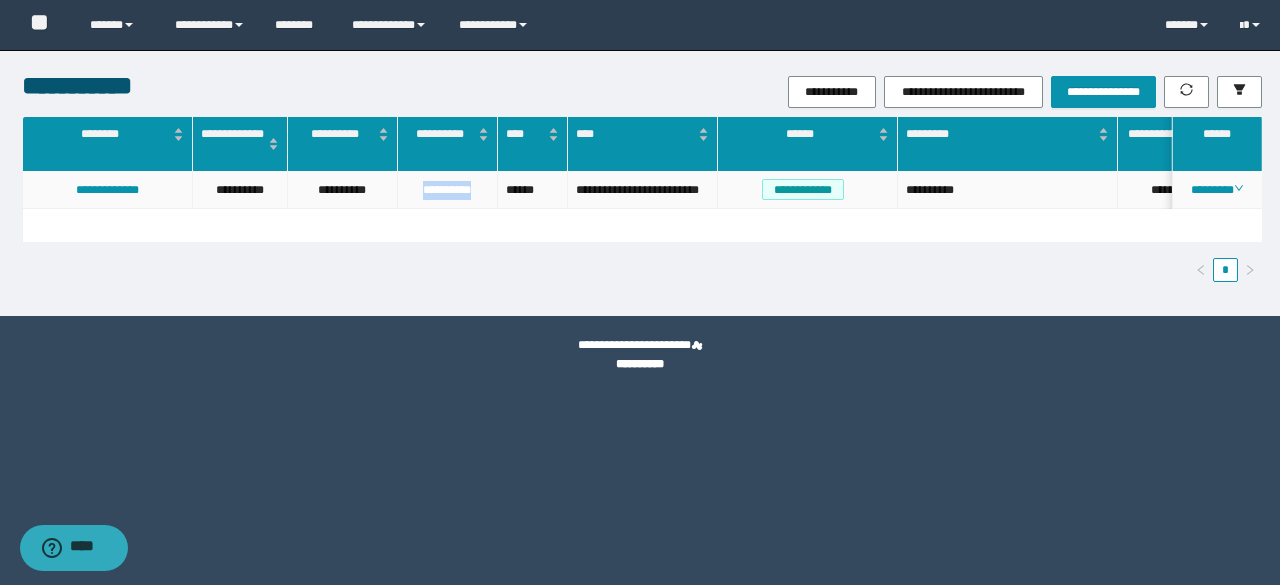 drag, startPoint x: 416, startPoint y: 193, endPoint x: 481, endPoint y: 198, distance: 65.192024 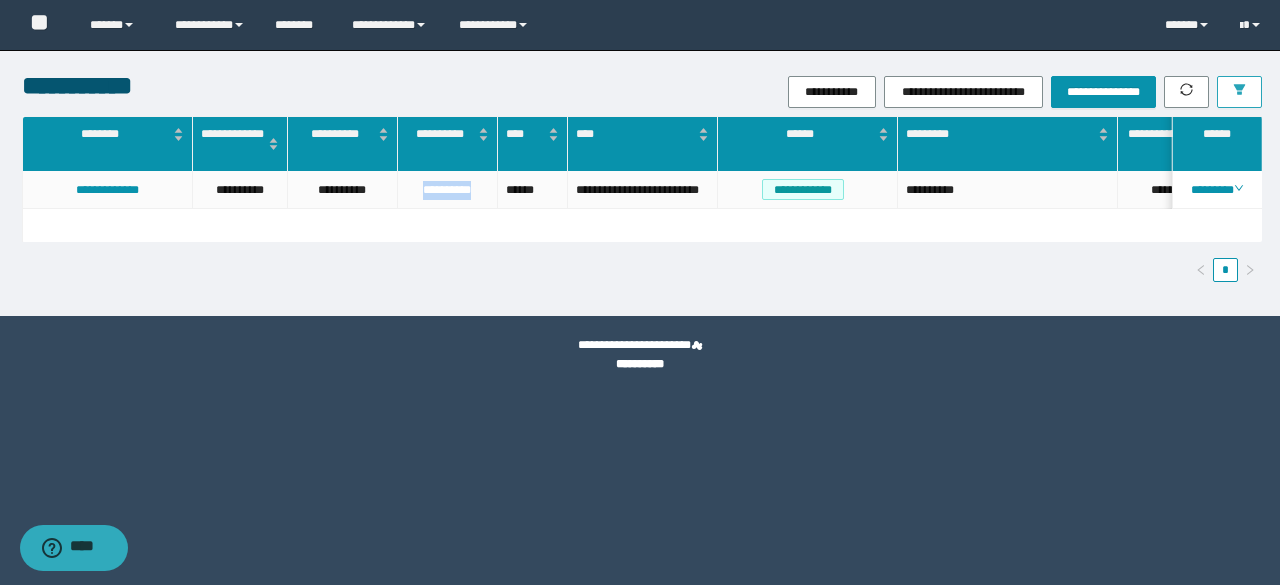 click at bounding box center (1239, 92) 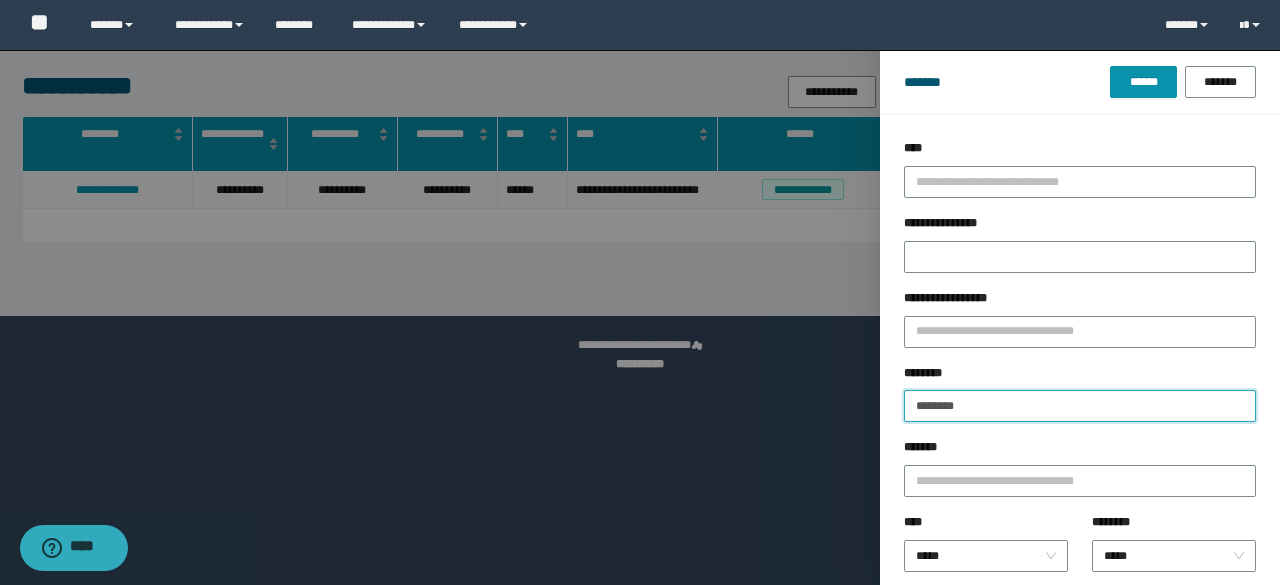 drag, startPoint x: 1018, startPoint y: 399, endPoint x: 578, endPoint y: 407, distance: 440.07272 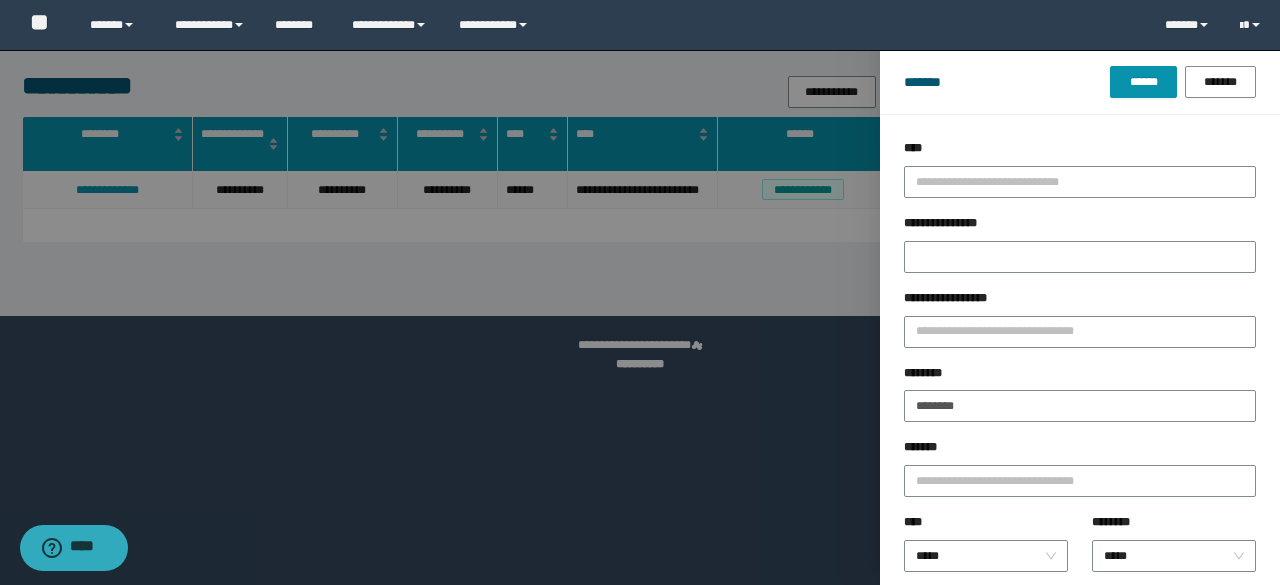 click on "******* ****** *******" at bounding box center [1080, 82] 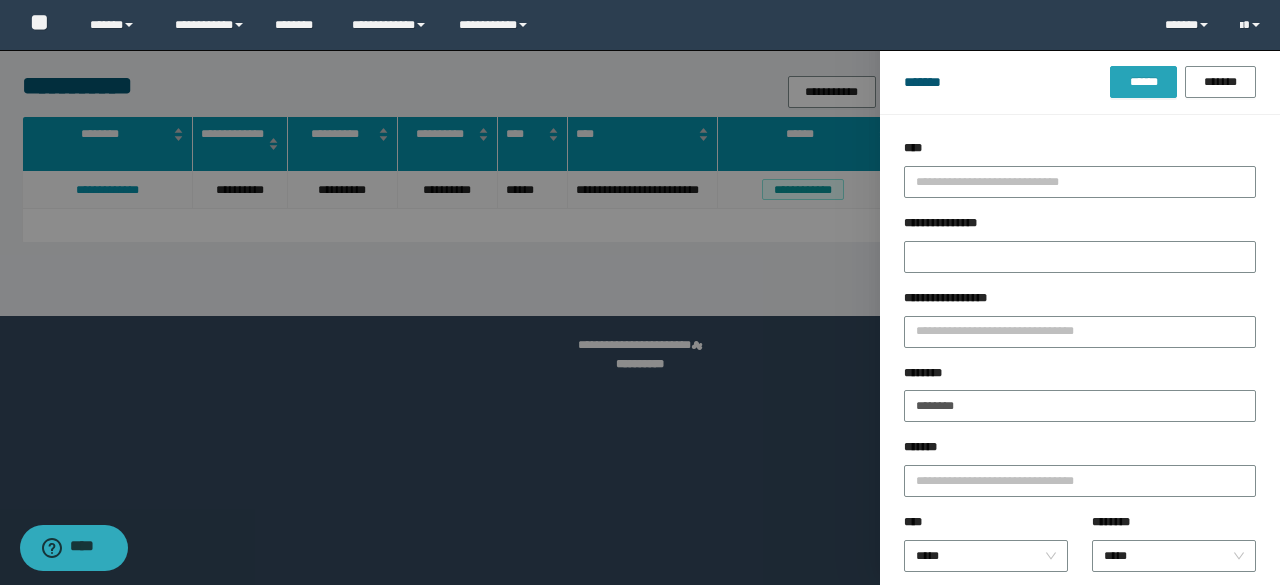 click on "******" at bounding box center [1143, 82] 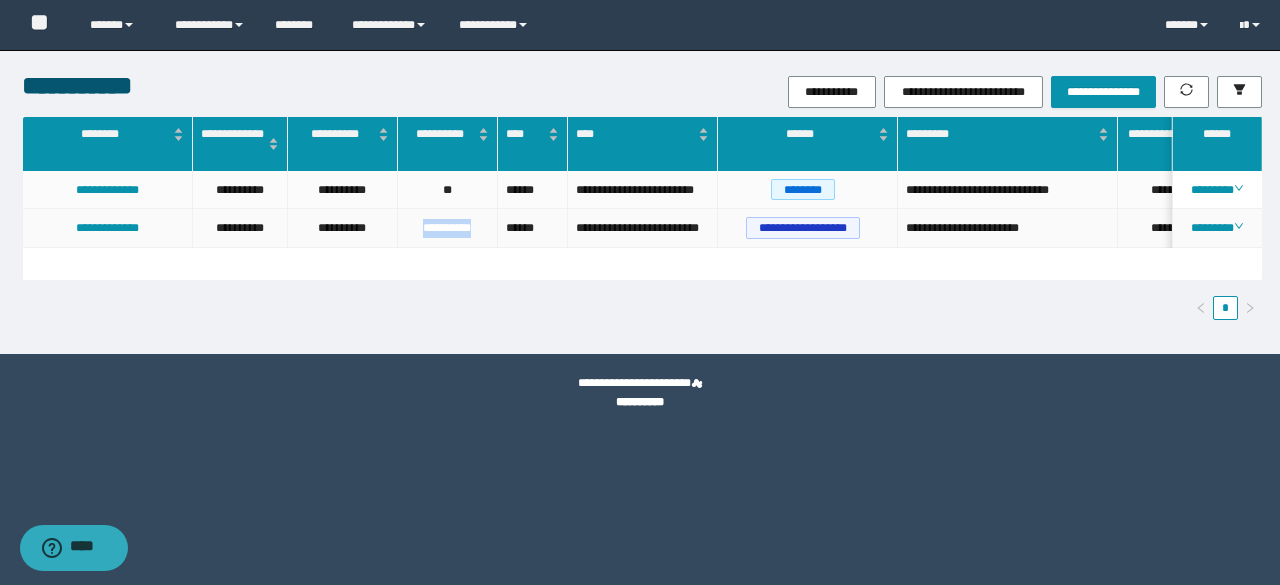 drag, startPoint x: 414, startPoint y: 231, endPoint x: 476, endPoint y: 231, distance: 62 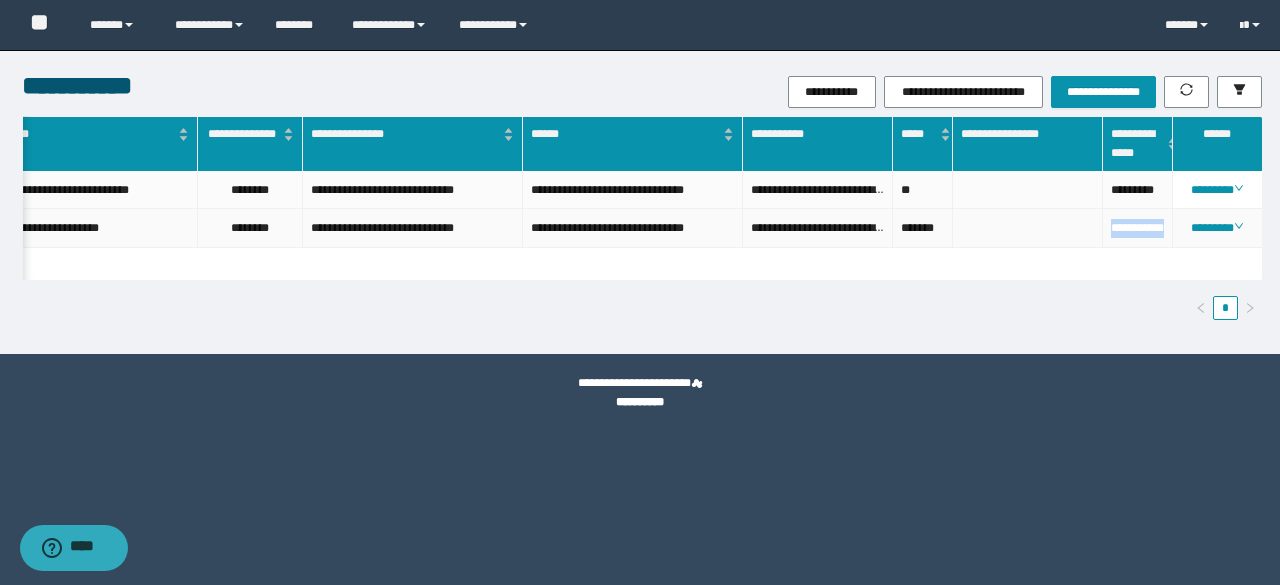 drag, startPoint x: 1110, startPoint y: 222, endPoint x: 1136, endPoint y: 241, distance: 32.202484 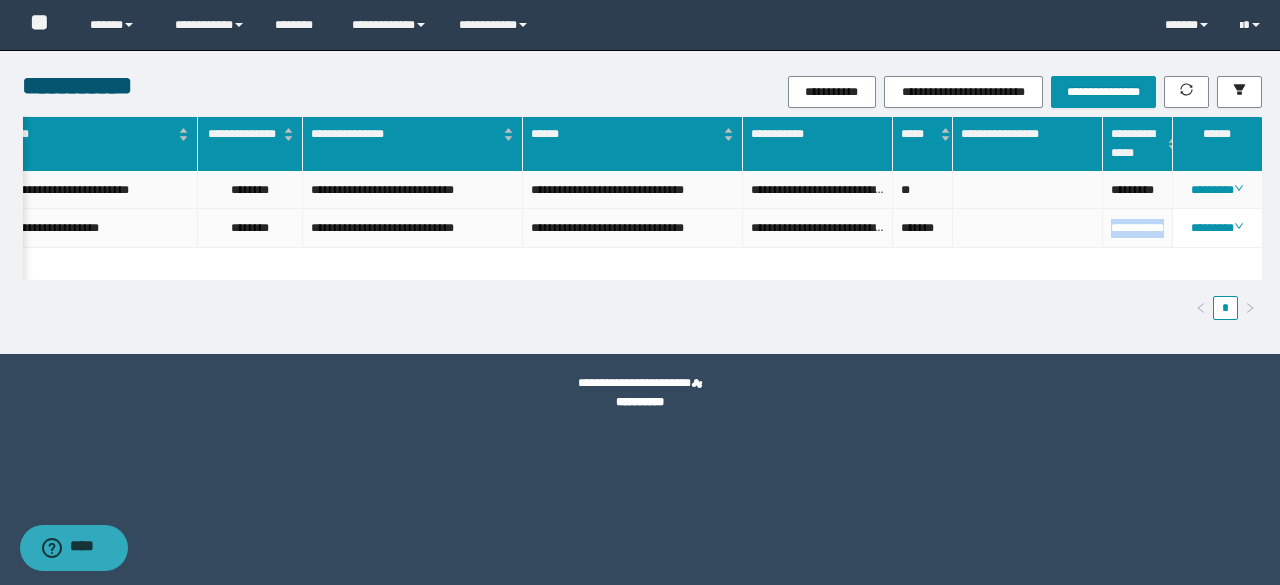 copy on "**********" 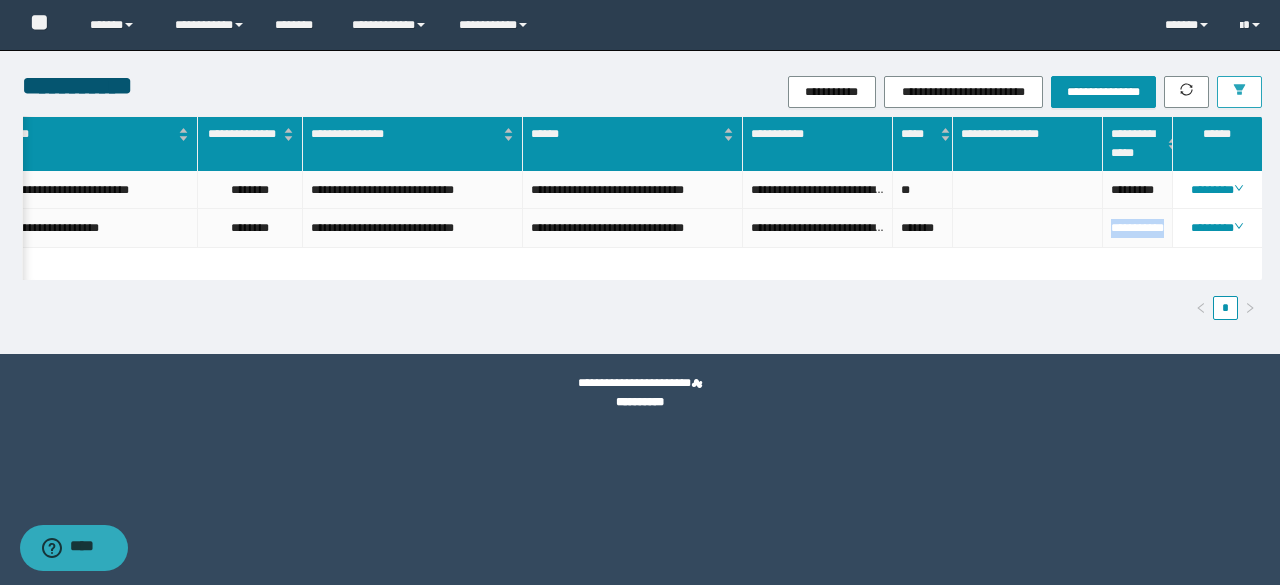 click at bounding box center [1239, 92] 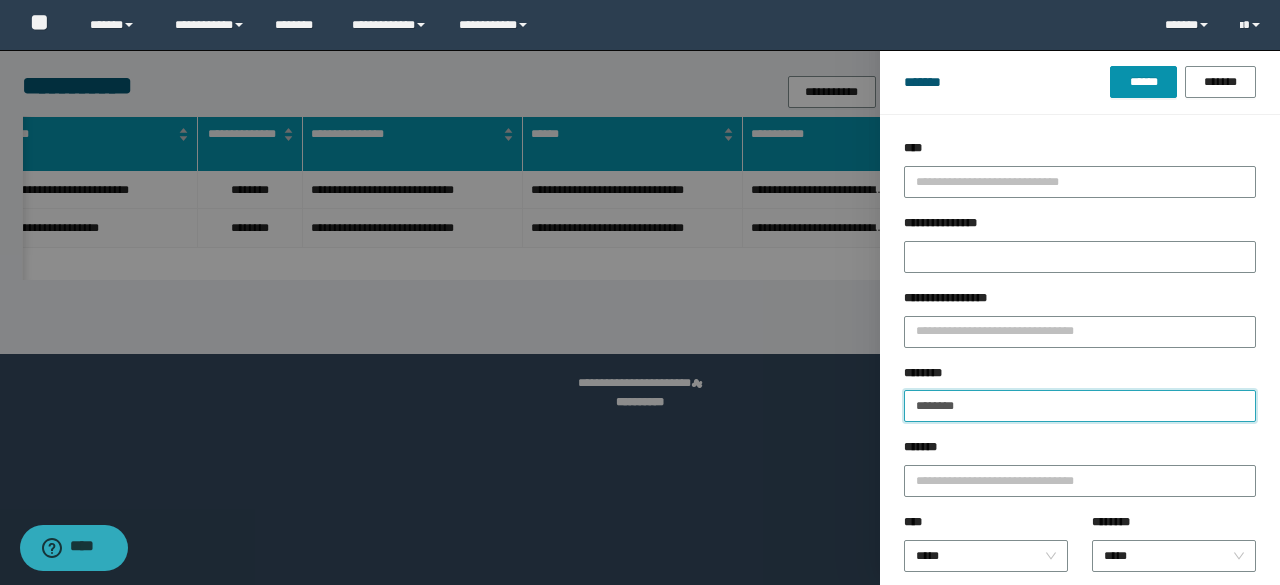 drag, startPoint x: 943, startPoint y: 387, endPoint x: 507, endPoint y: 437, distance: 438.8576 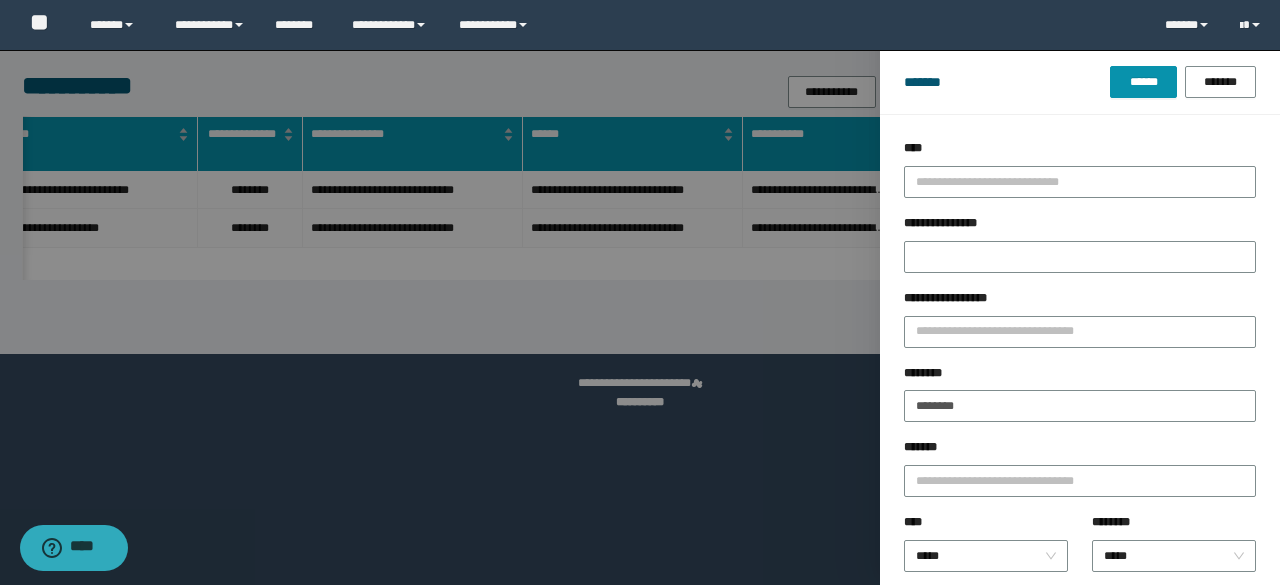 click on "******* ****** *******" at bounding box center [1080, 82] 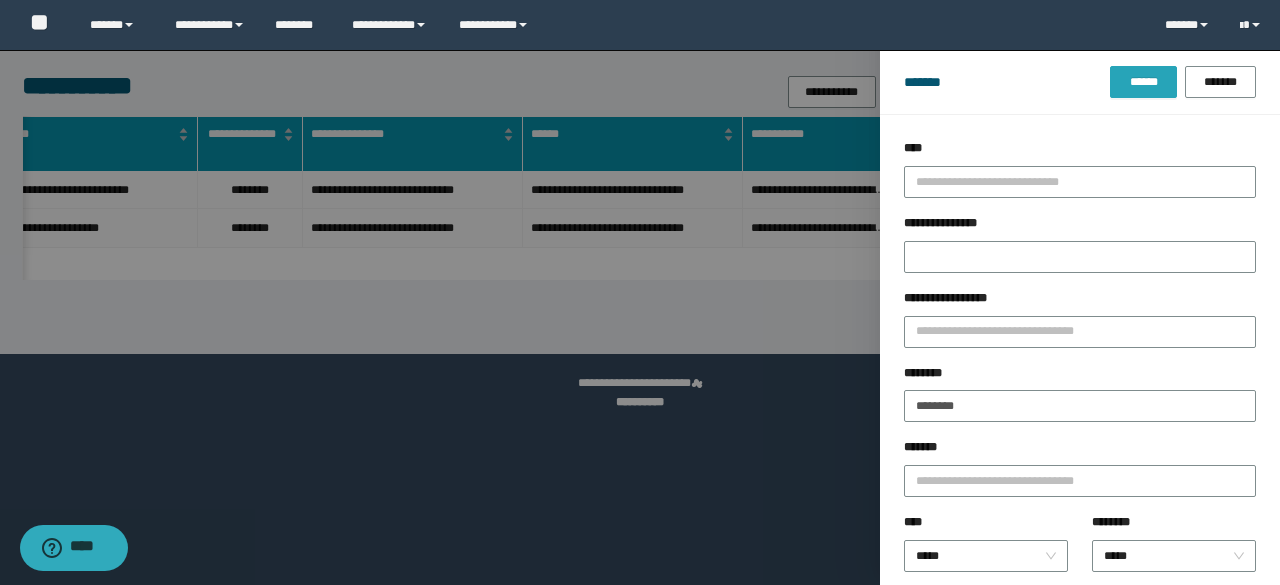click on "******" at bounding box center [1143, 82] 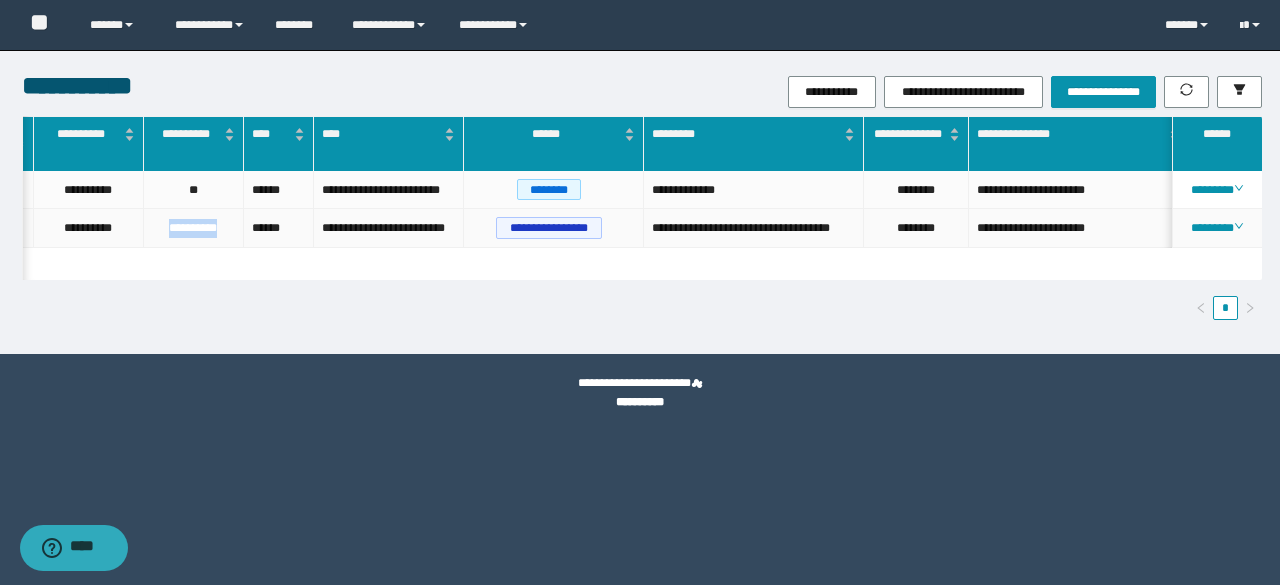 drag, startPoint x: 158, startPoint y: 235, endPoint x: 222, endPoint y: 241, distance: 64.28063 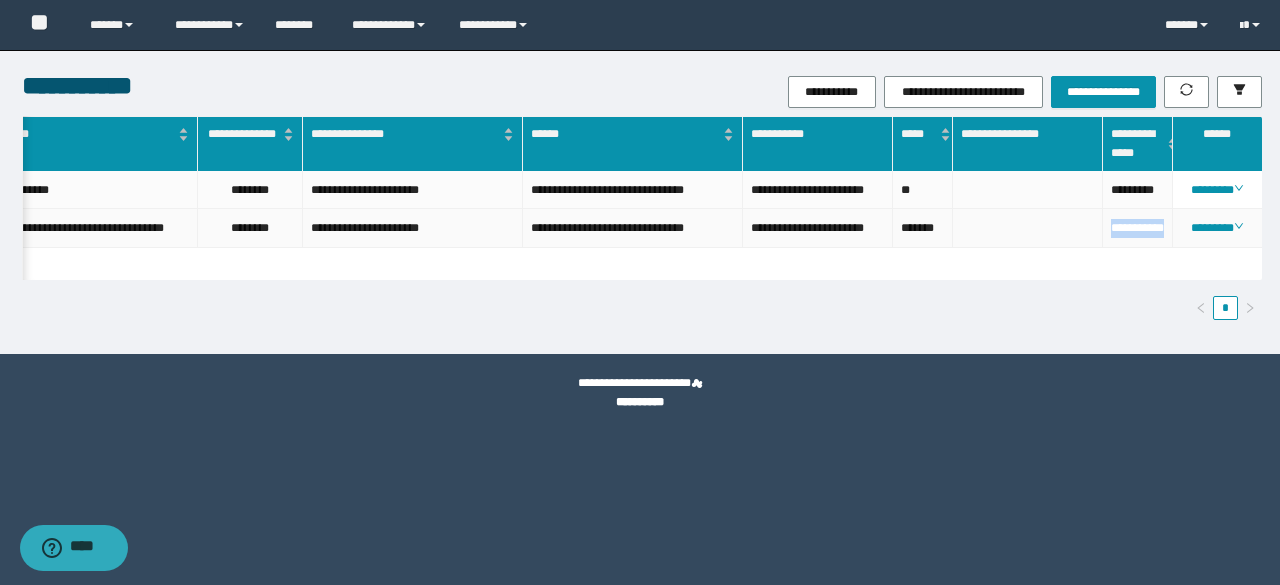 drag, startPoint x: 1108, startPoint y: 227, endPoint x: 1130, endPoint y: 245, distance: 28.42534 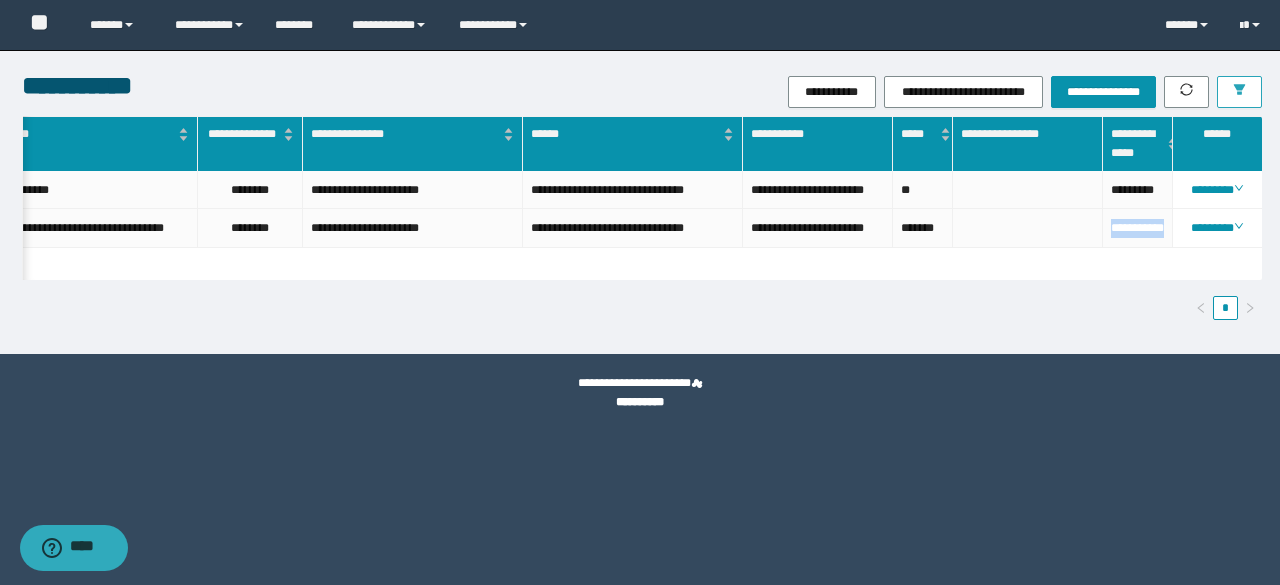 click 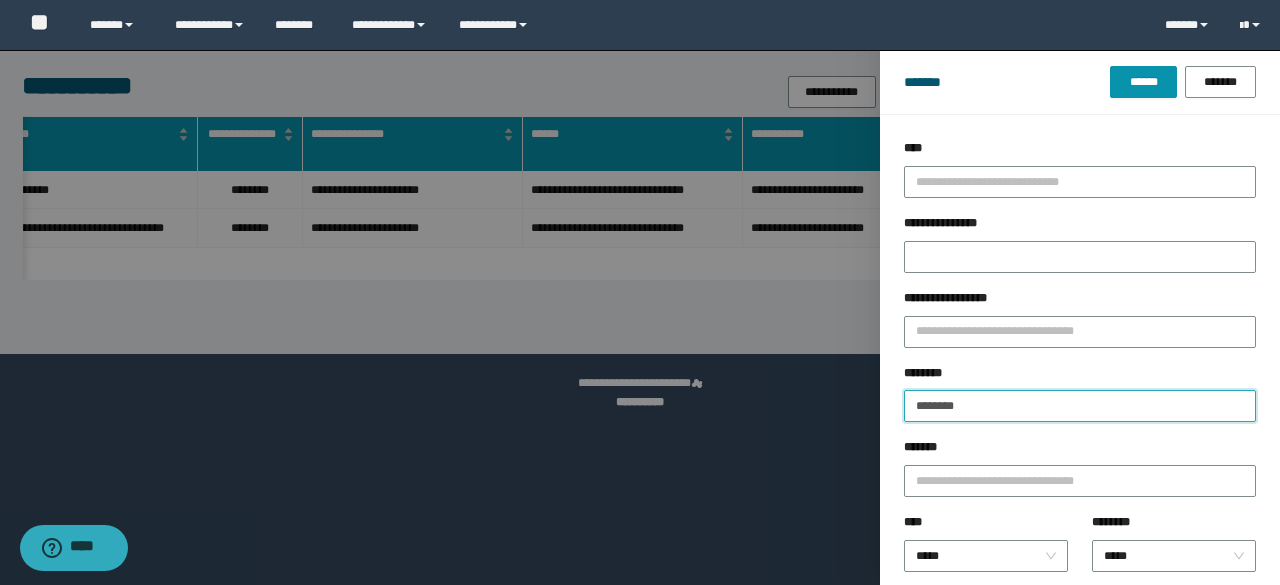 drag, startPoint x: 1017, startPoint y: 415, endPoint x: 756, endPoint y: 421, distance: 261.06897 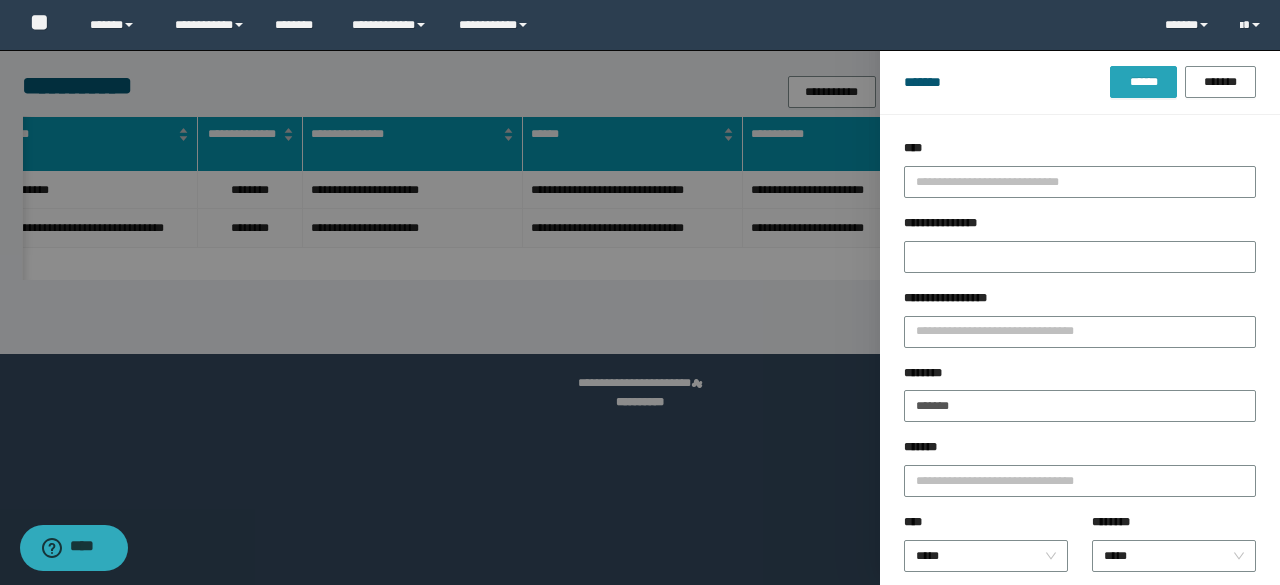 click on "******" at bounding box center [1143, 82] 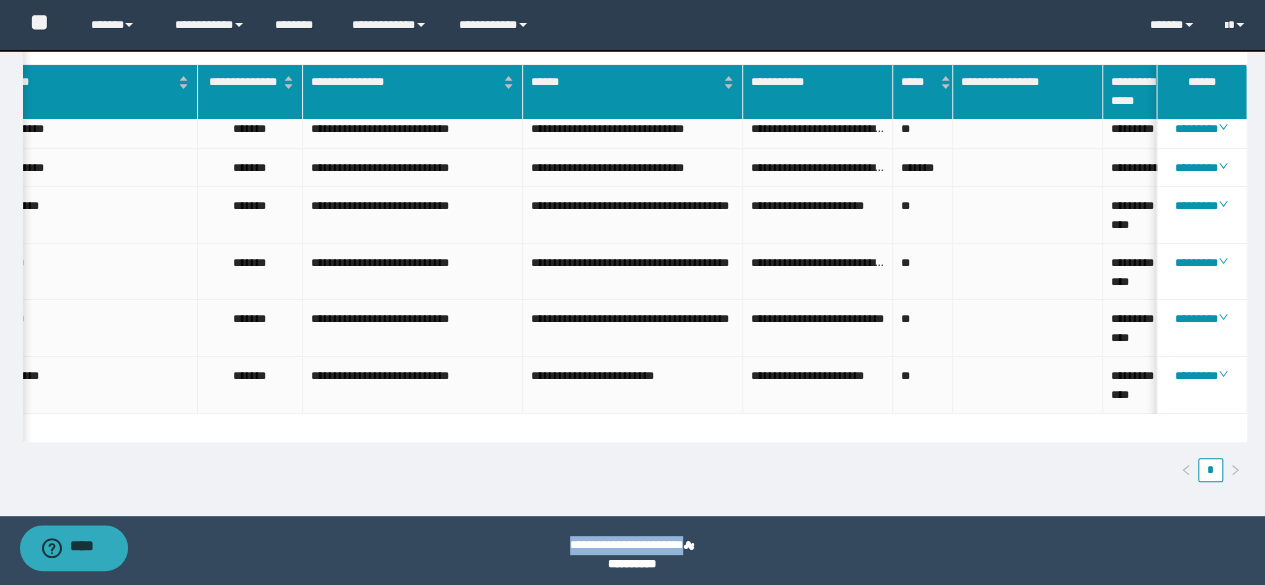 drag, startPoint x: 806, startPoint y: 541, endPoint x: 399, endPoint y: 595, distance: 410.56668 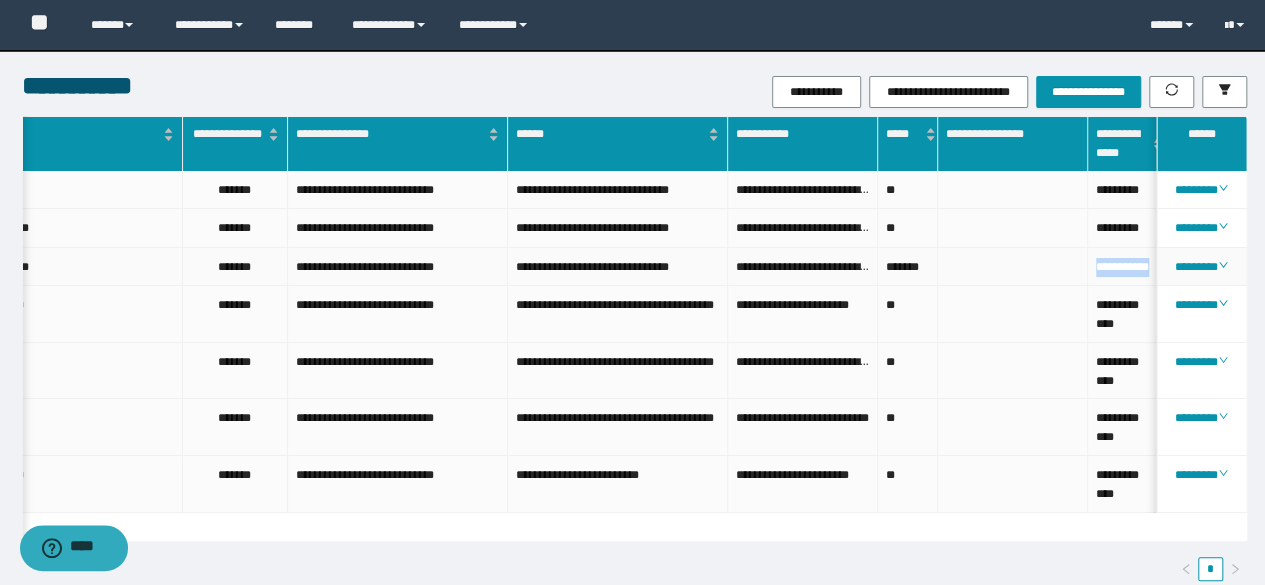 drag, startPoint x: 1092, startPoint y: 267, endPoint x: 1118, endPoint y: 290, distance: 34.713108 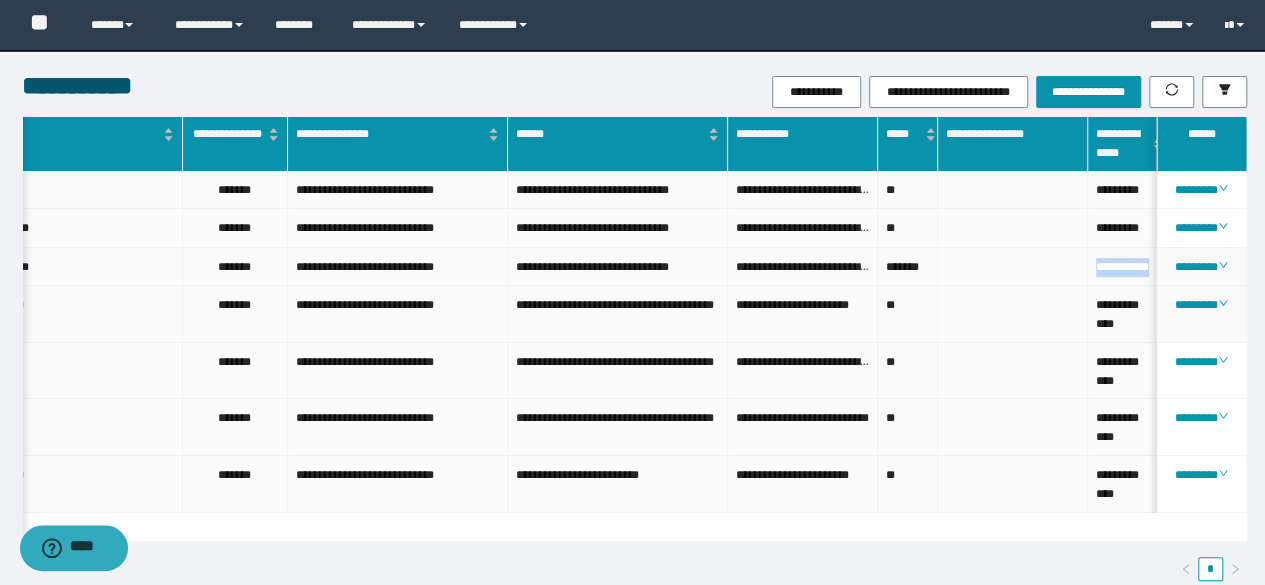 copy on "**********" 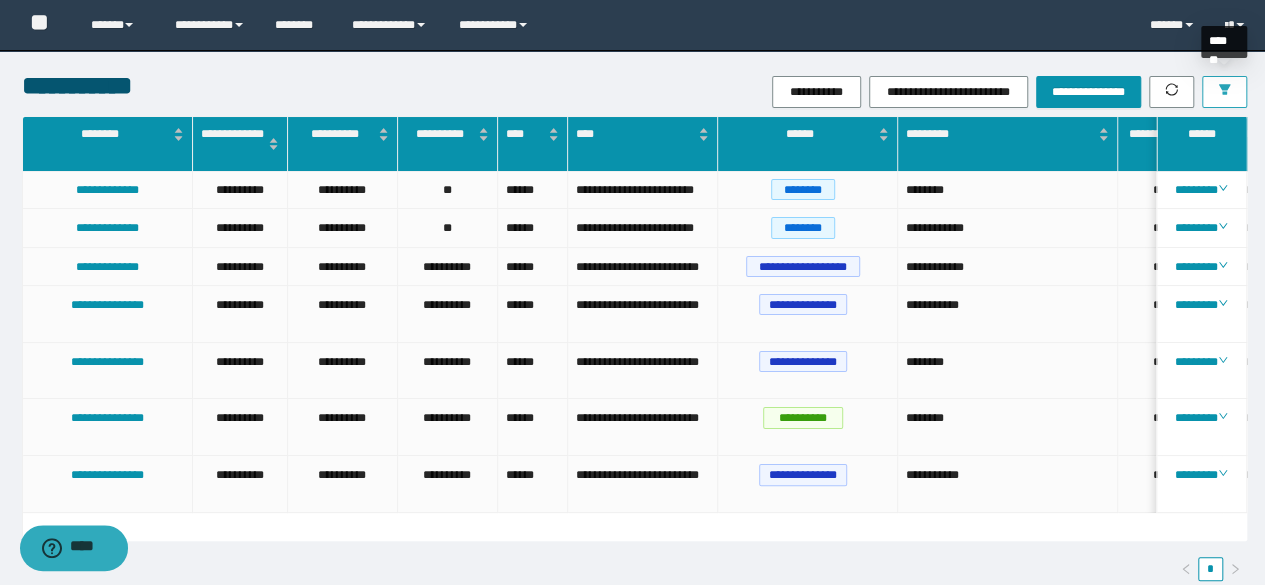 click at bounding box center [1224, 92] 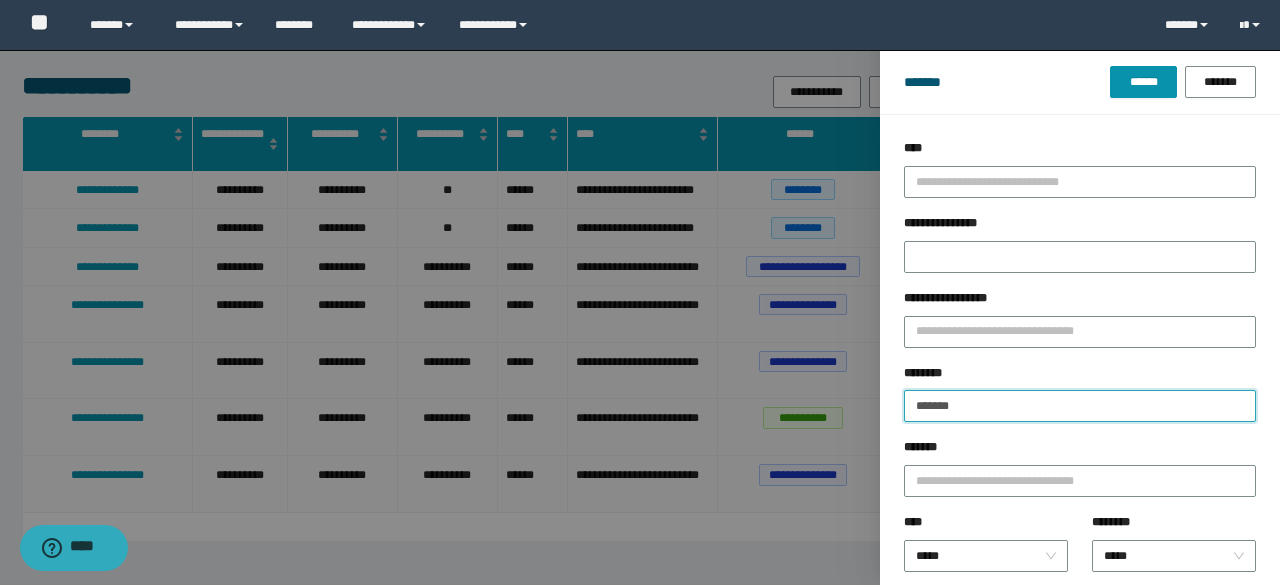 drag, startPoint x: 1018, startPoint y: 403, endPoint x: 716, endPoint y: 375, distance: 303.29523 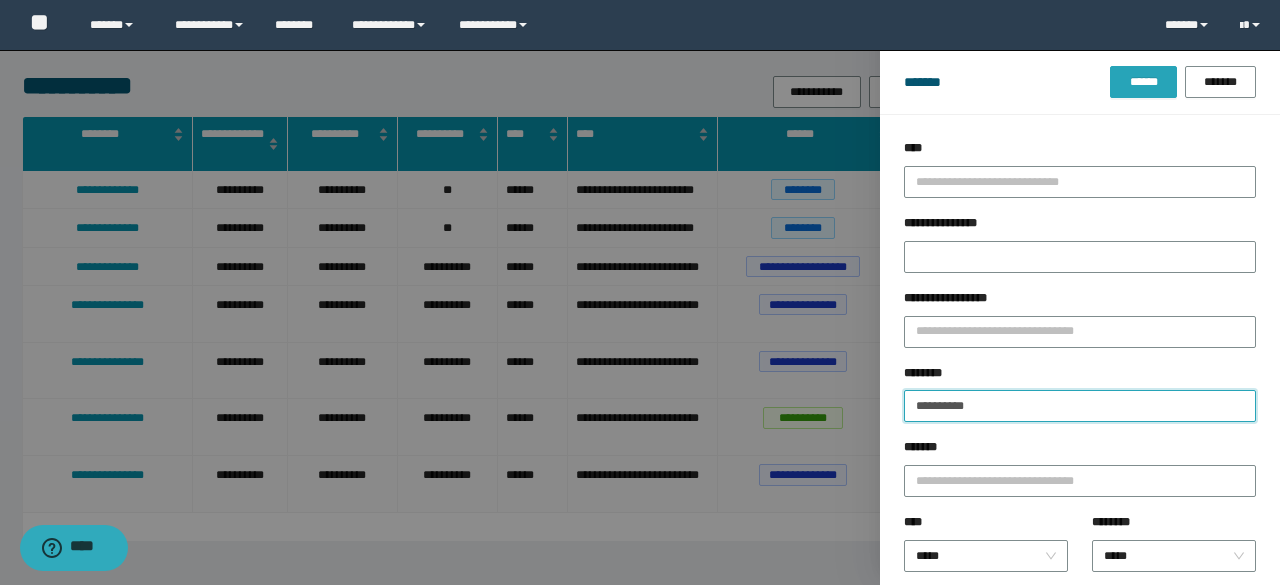 type on "**********" 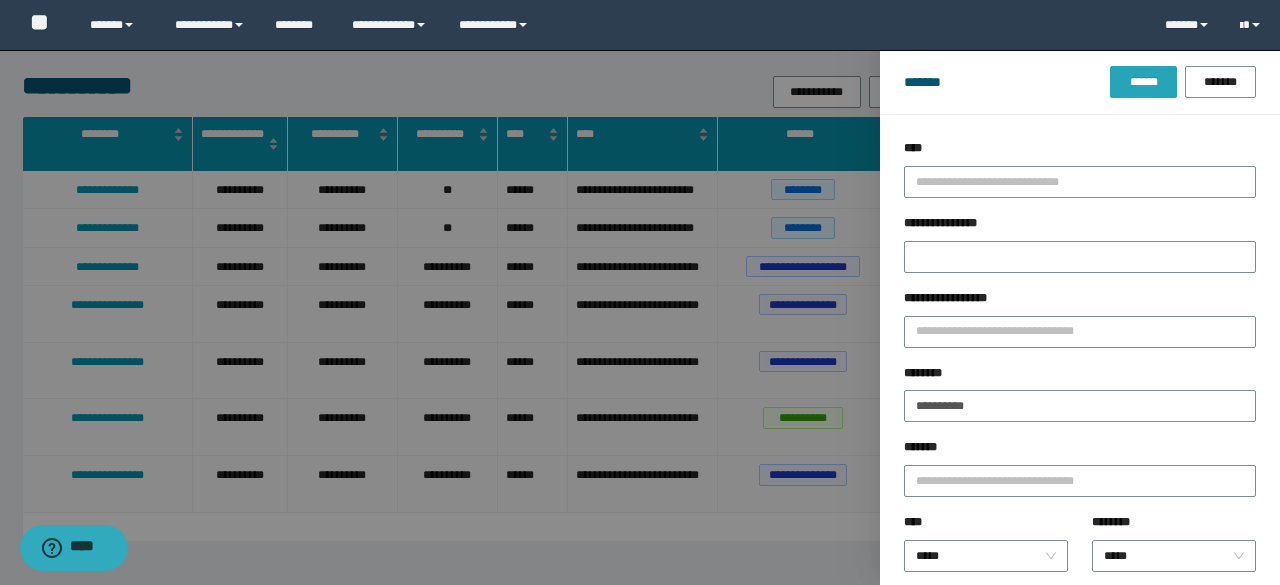 click on "******" at bounding box center [1143, 82] 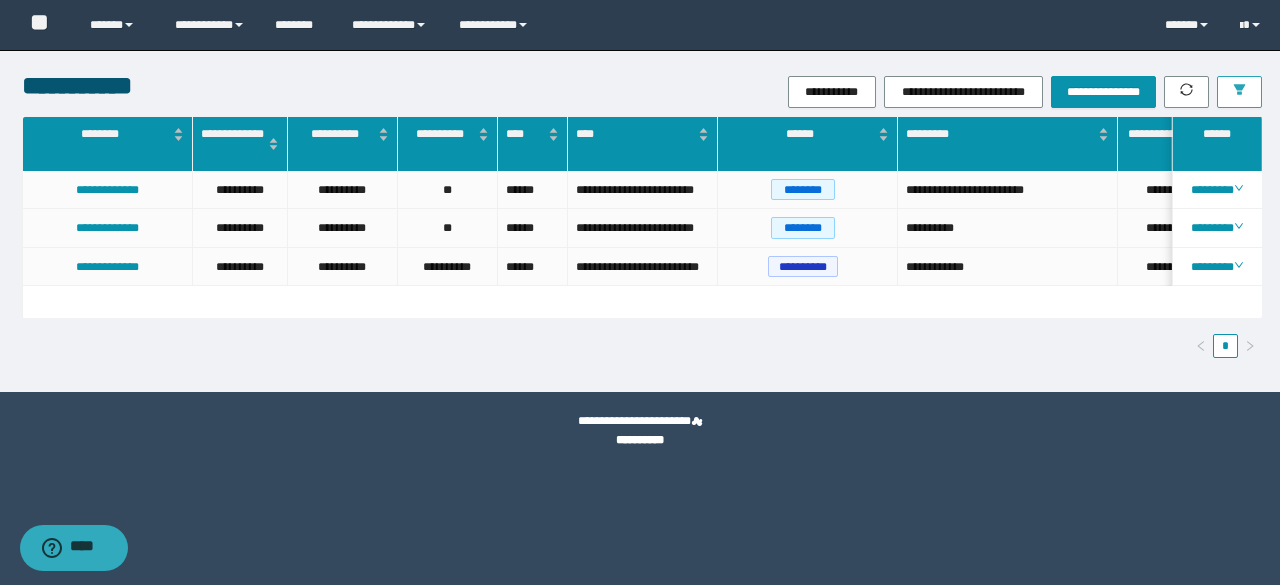 type 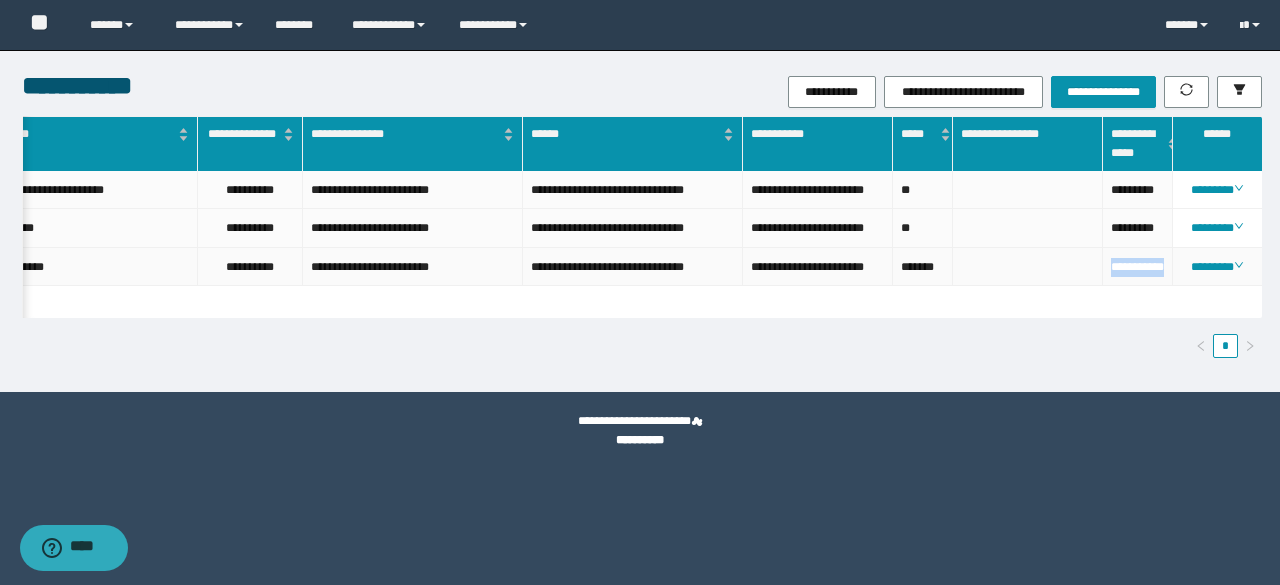 drag, startPoint x: 1109, startPoint y: 263, endPoint x: 1134, endPoint y: 282, distance: 31.400637 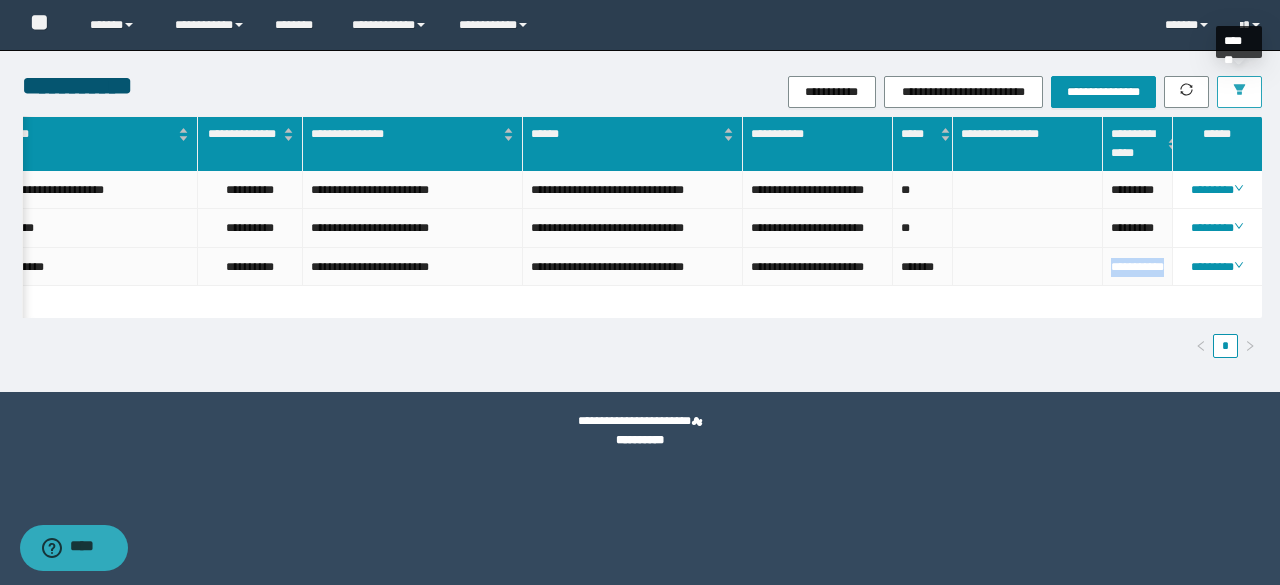 click at bounding box center (1239, 92) 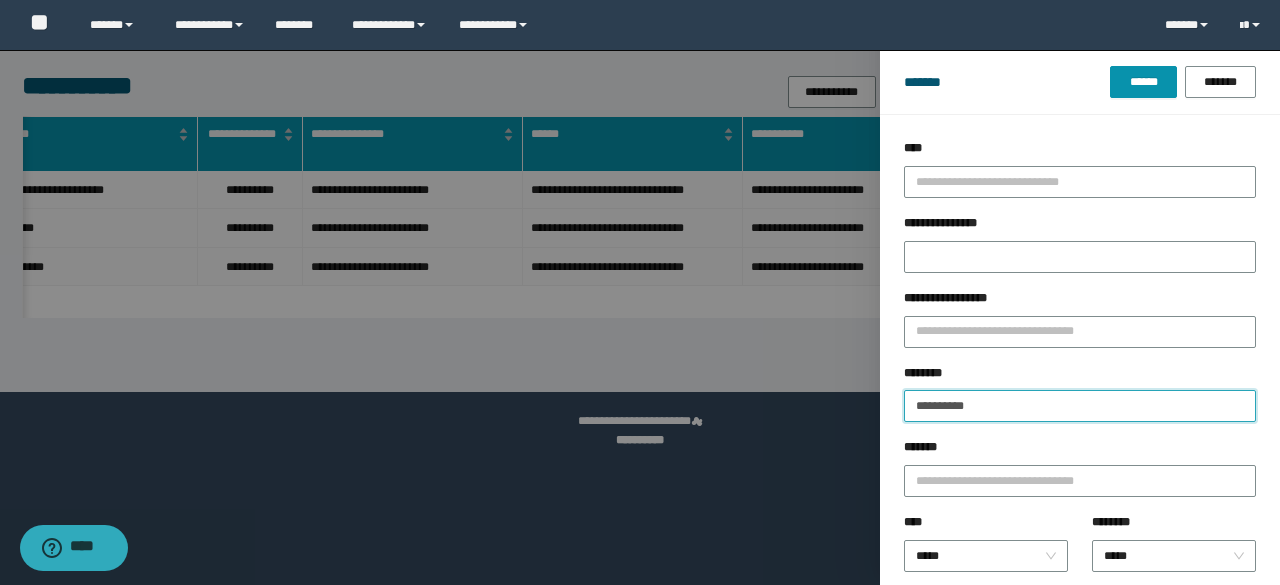 drag, startPoint x: 1011, startPoint y: 412, endPoint x: 797, endPoint y: 390, distance: 215.12787 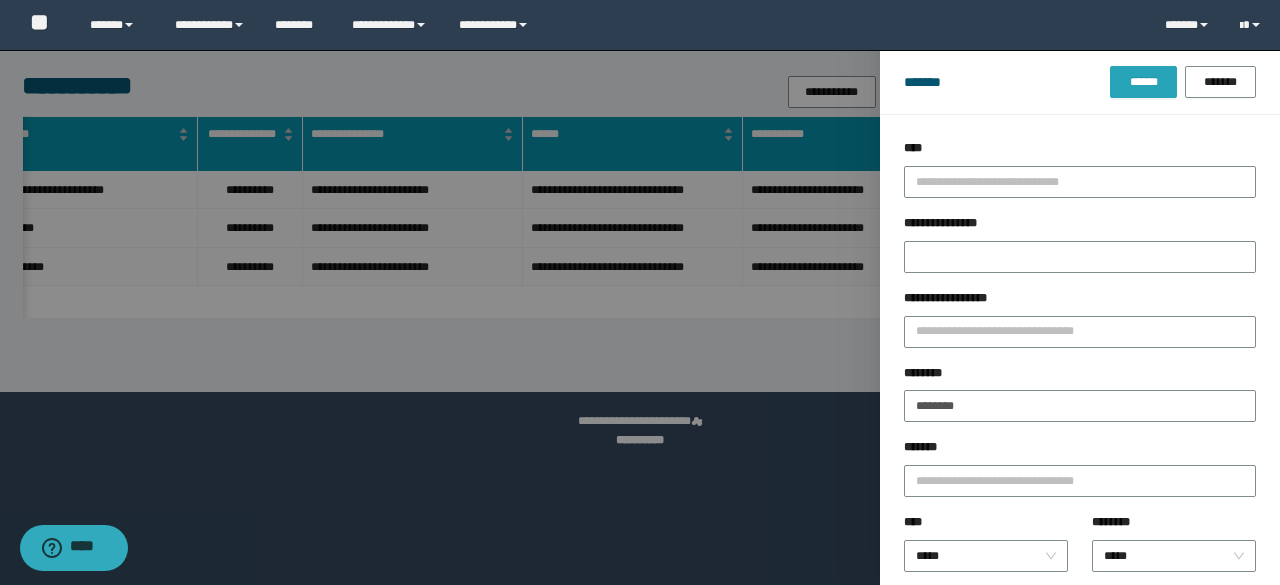click on "******" at bounding box center (1143, 82) 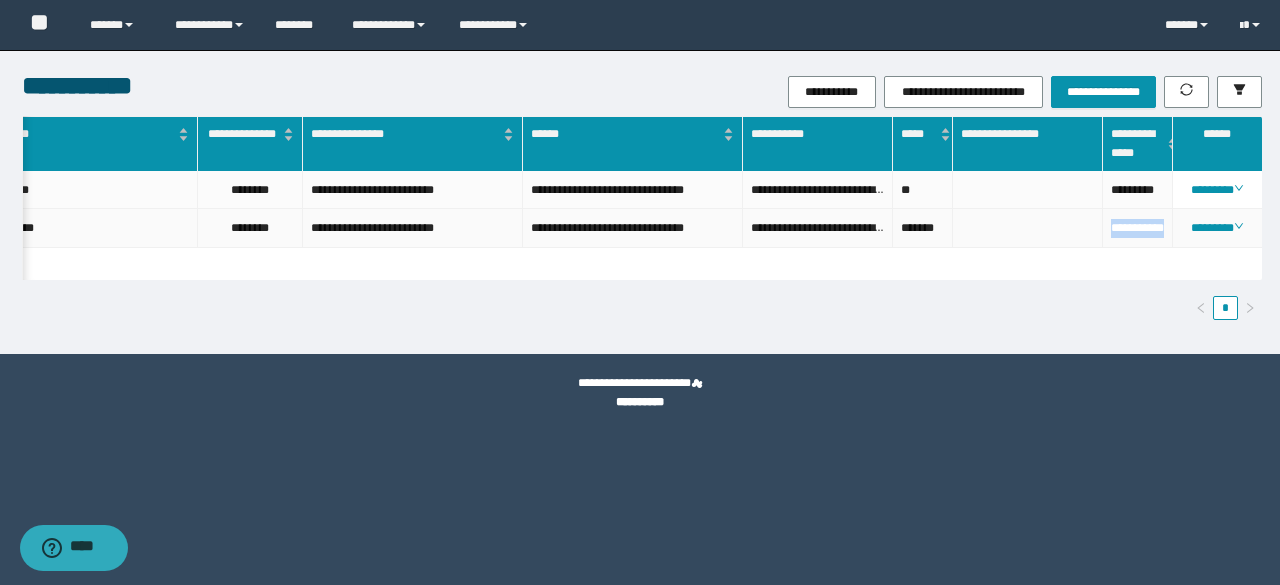 drag, startPoint x: 1106, startPoint y: 225, endPoint x: 1144, endPoint y: 256, distance: 49.0408 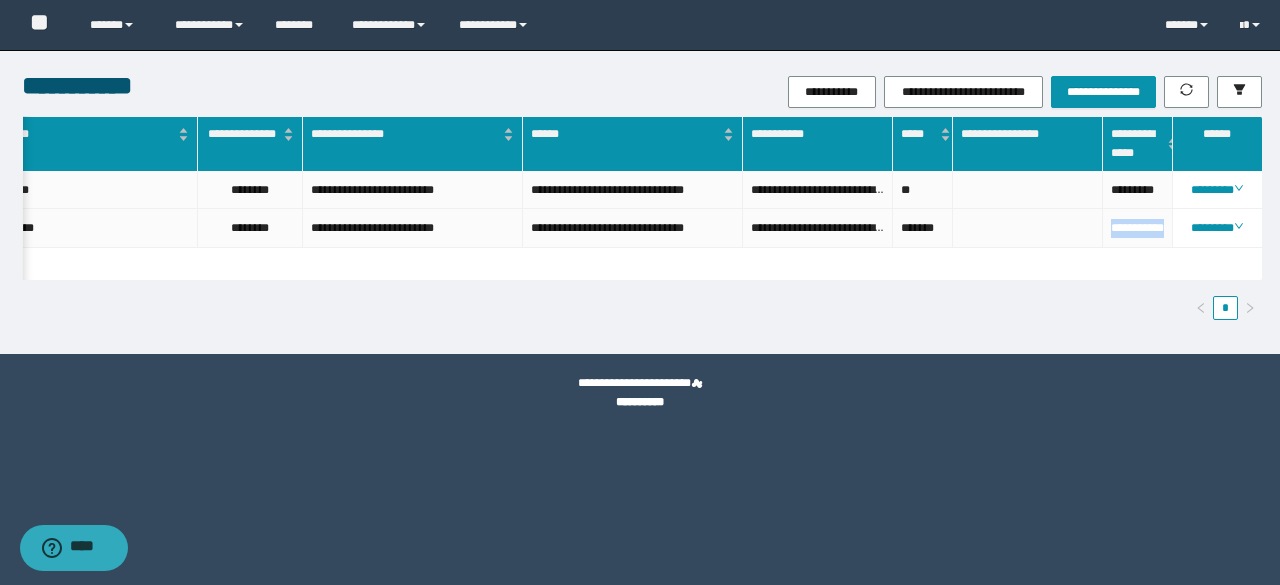 copy on "**********" 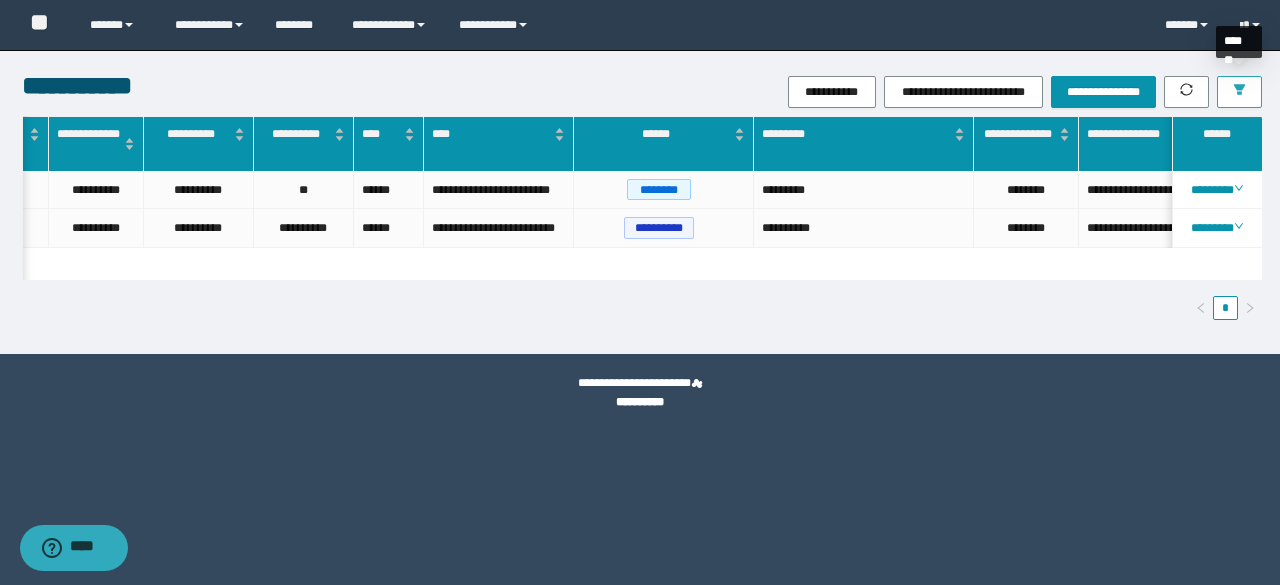 click at bounding box center [1239, 92] 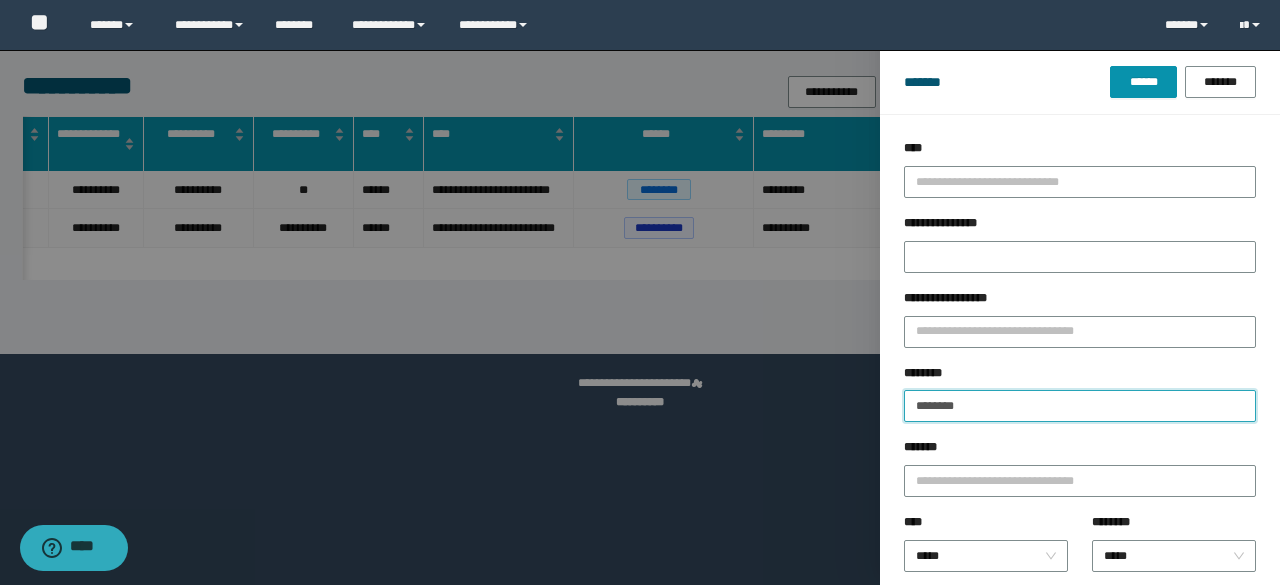 drag, startPoint x: 892, startPoint y: 405, endPoint x: 799, endPoint y: 391, distance: 94.04786 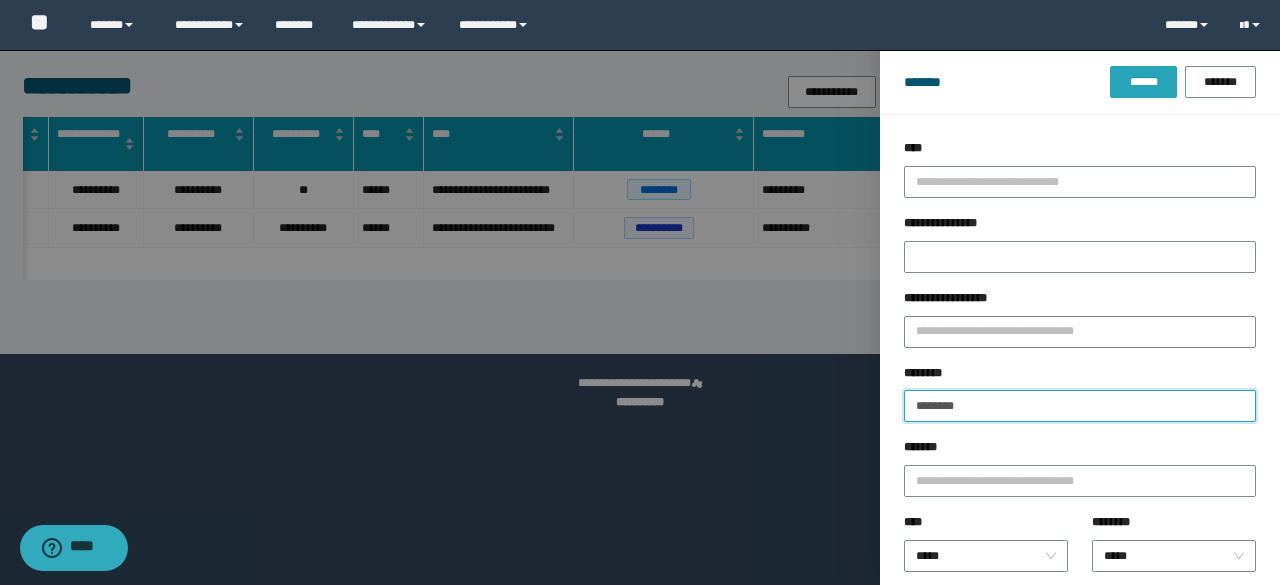 type on "********" 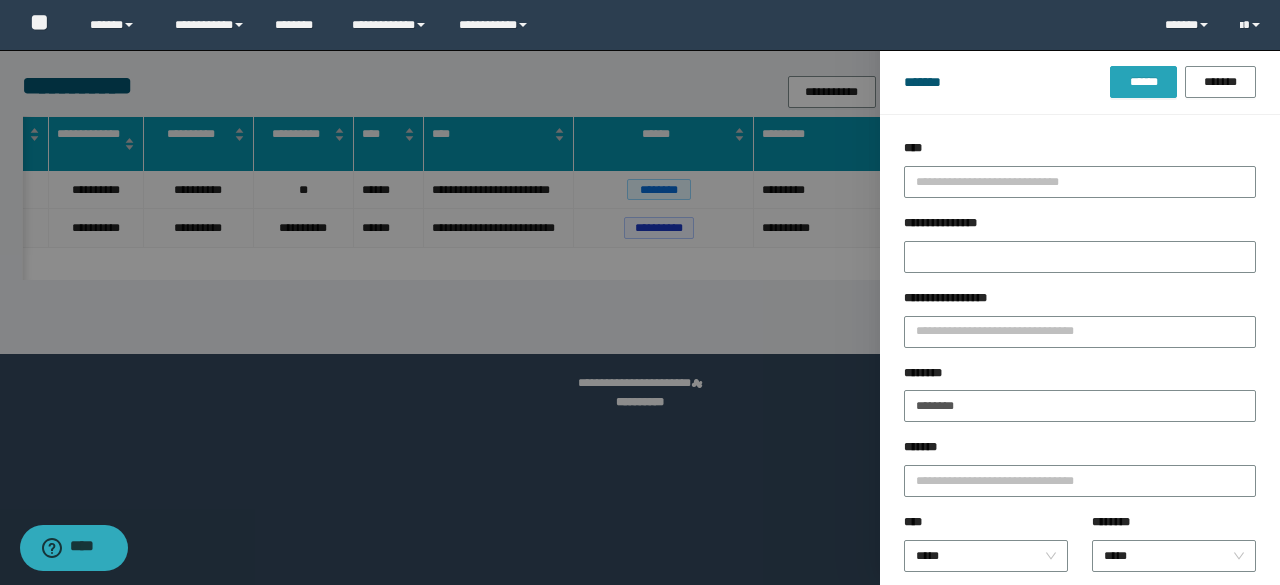 click on "******" at bounding box center [1143, 82] 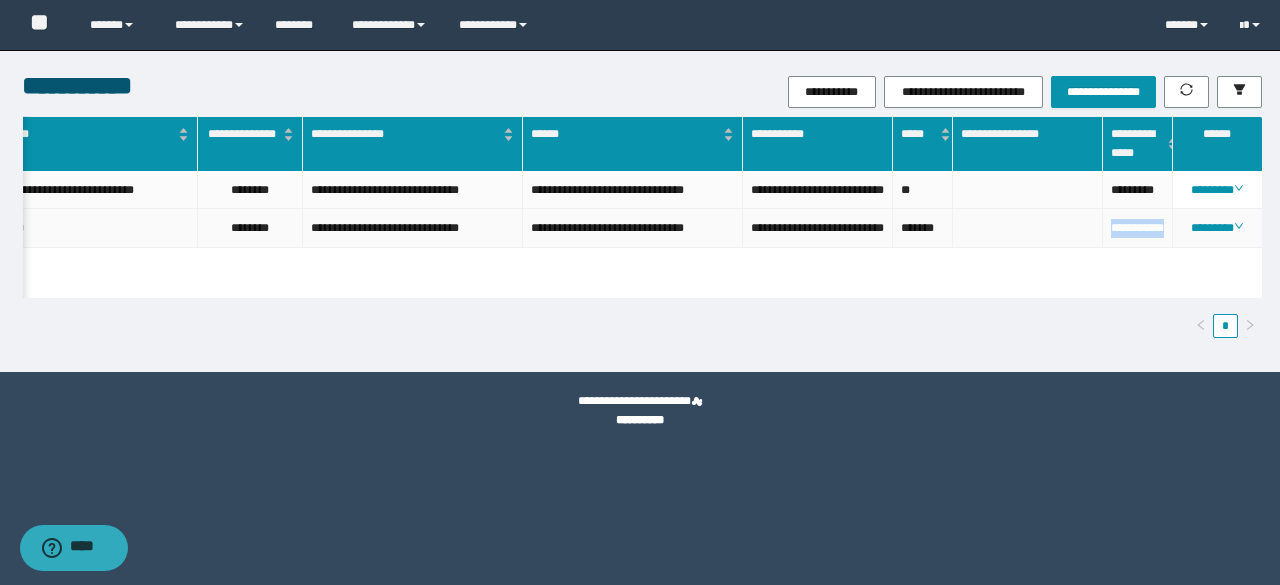 drag, startPoint x: 1103, startPoint y: 238, endPoint x: 1137, endPoint y: 255, distance: 38.013157 